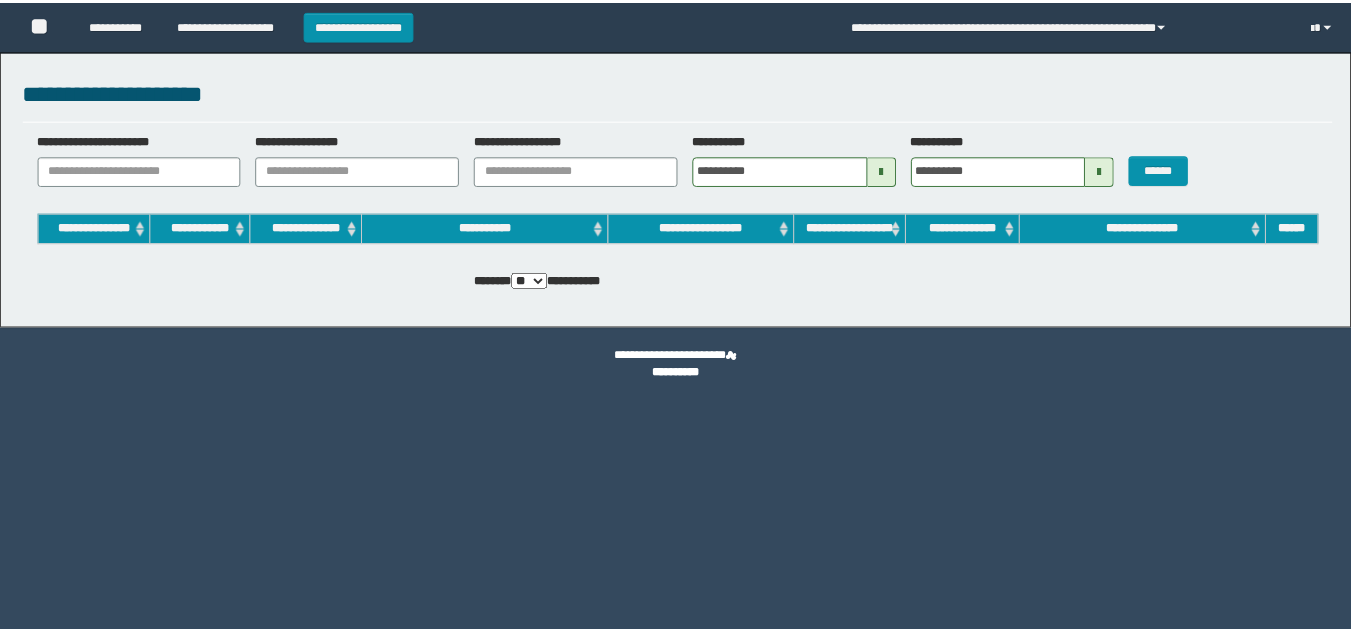 scroll, scrollTop: 0, scrollLeft: 0, axis: both 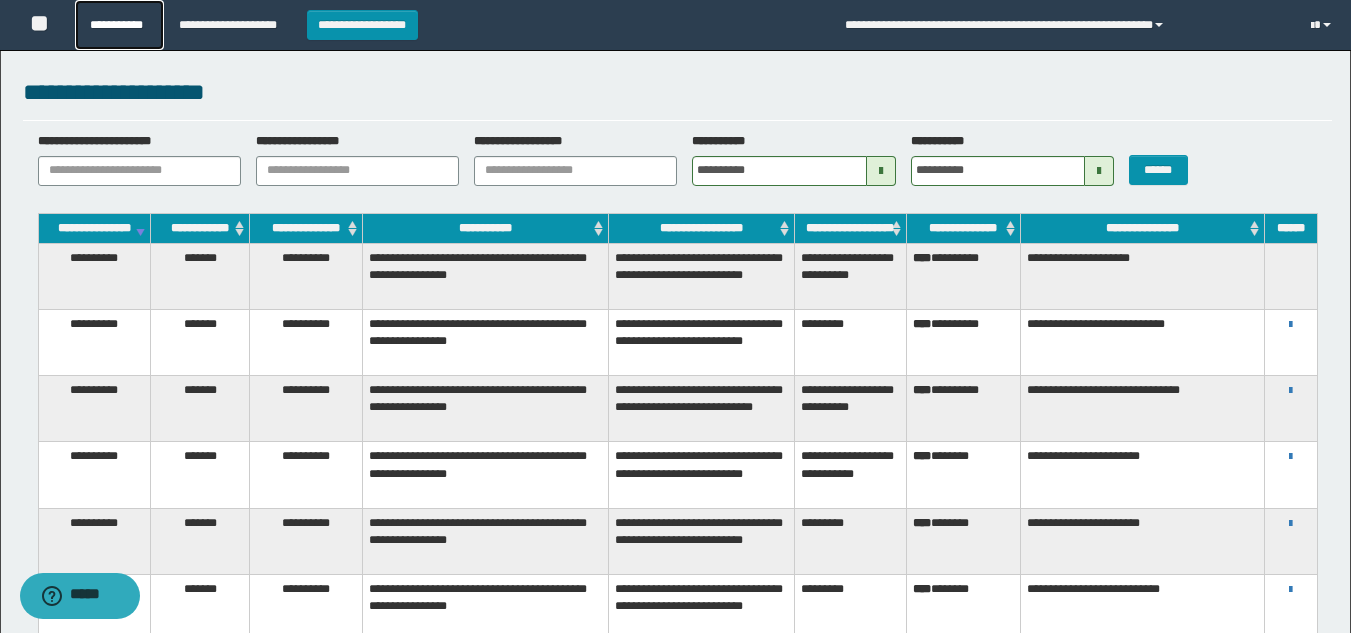 click on "**********" at bounding box center [119, 25] 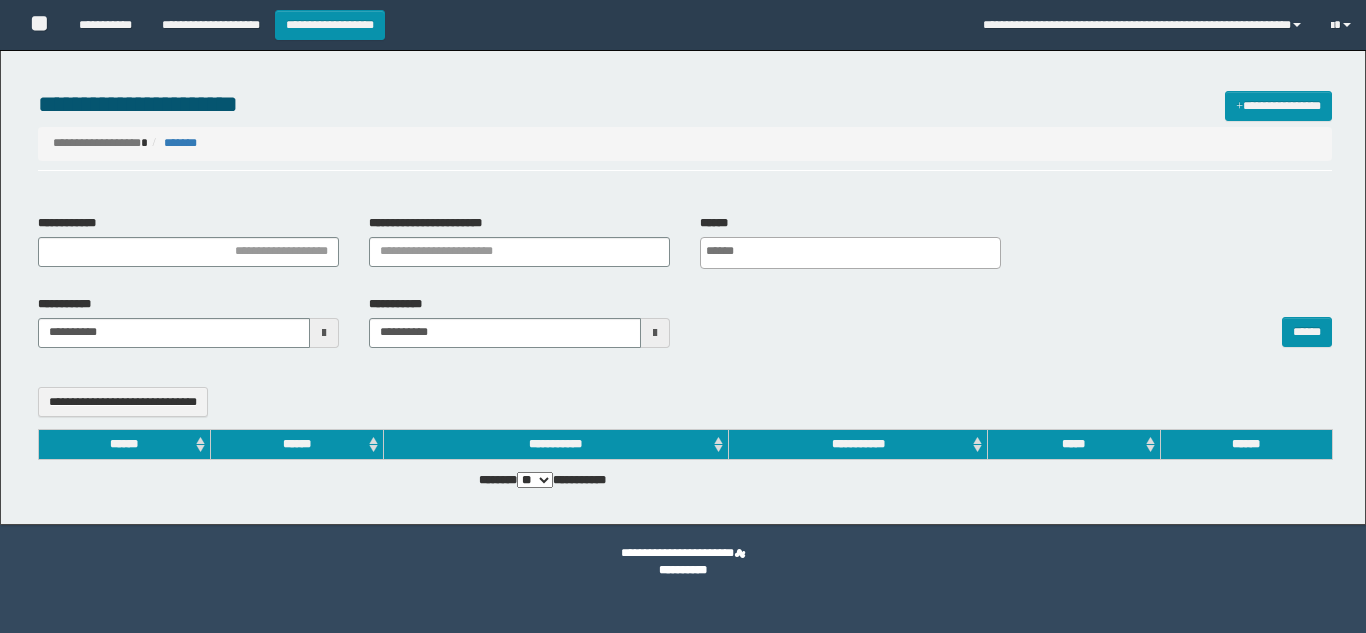 select 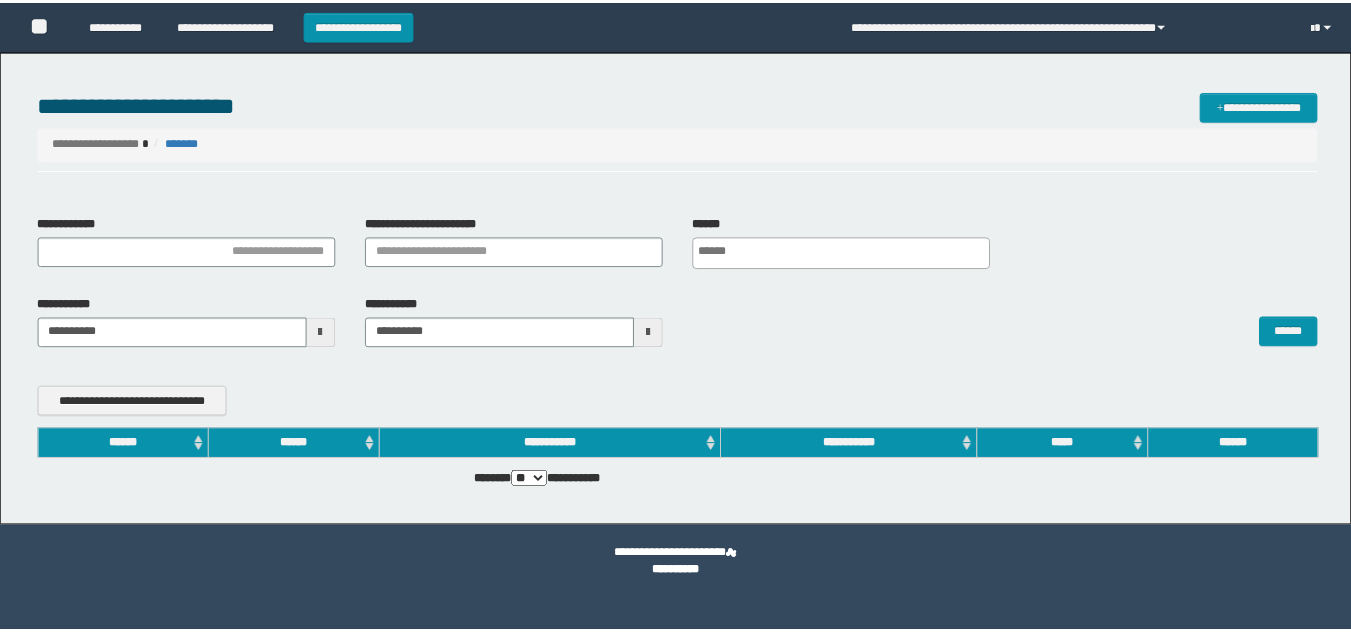 scroll, scrollTop: 0, scrollLeft: 0, axis: both 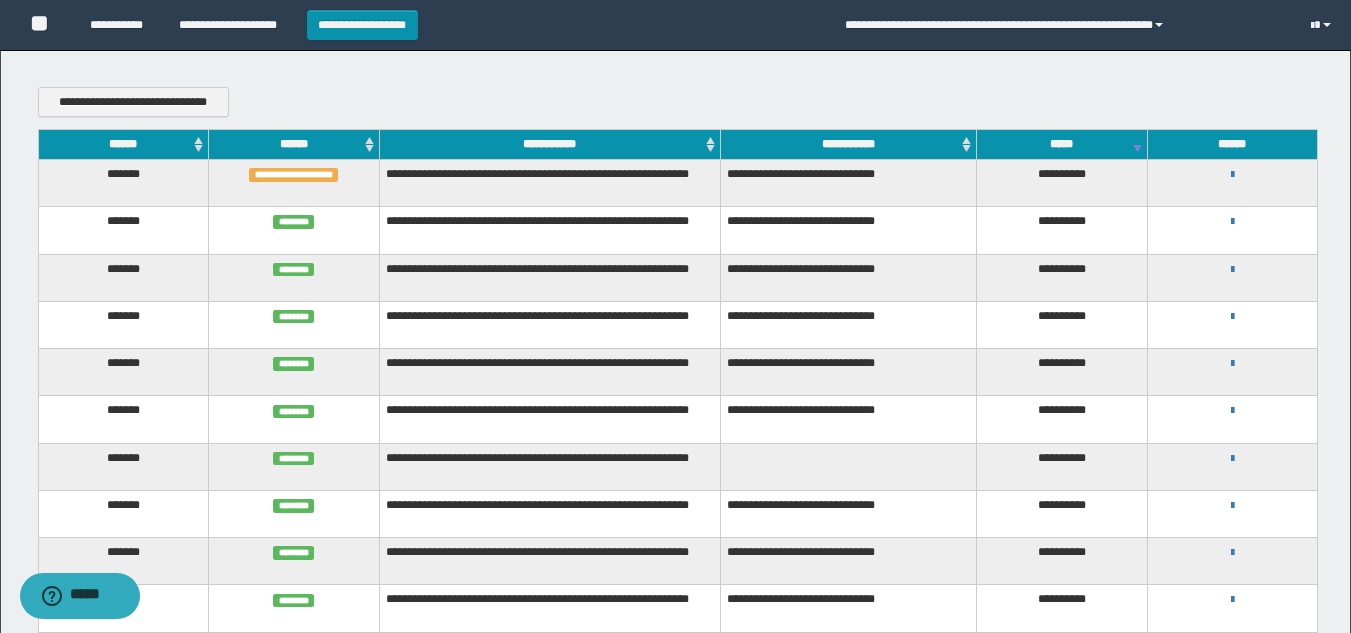 click on "**********" at bounding box center [1232, 174] 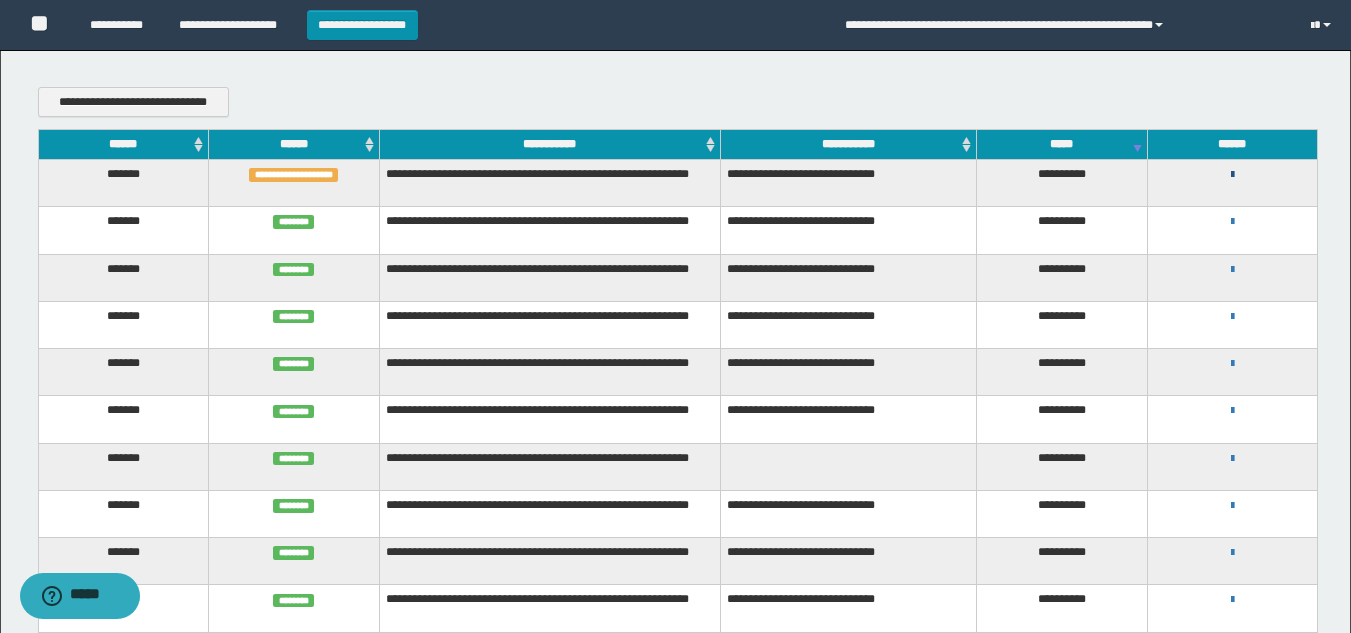 click at bounding box center [1232, 175] 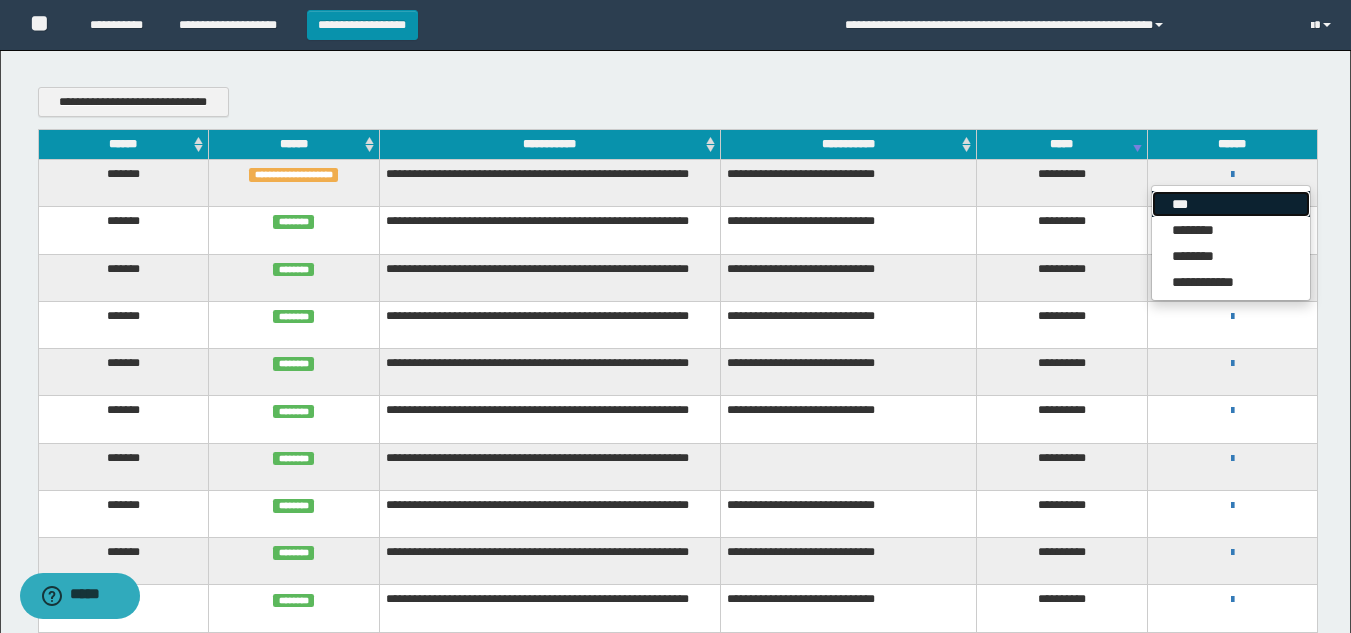 click on "***" at bounding box center [1231, 204] 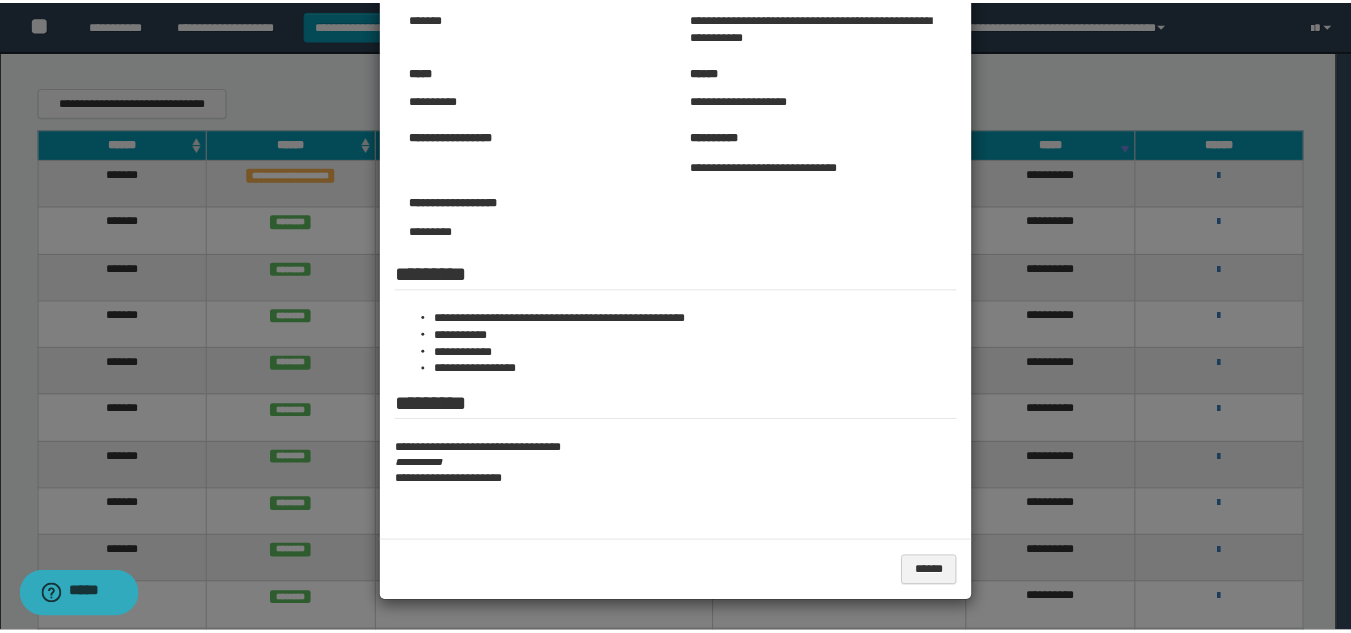 scroll, scrollTop: 134, scrollLeft: 0, axis: vertical 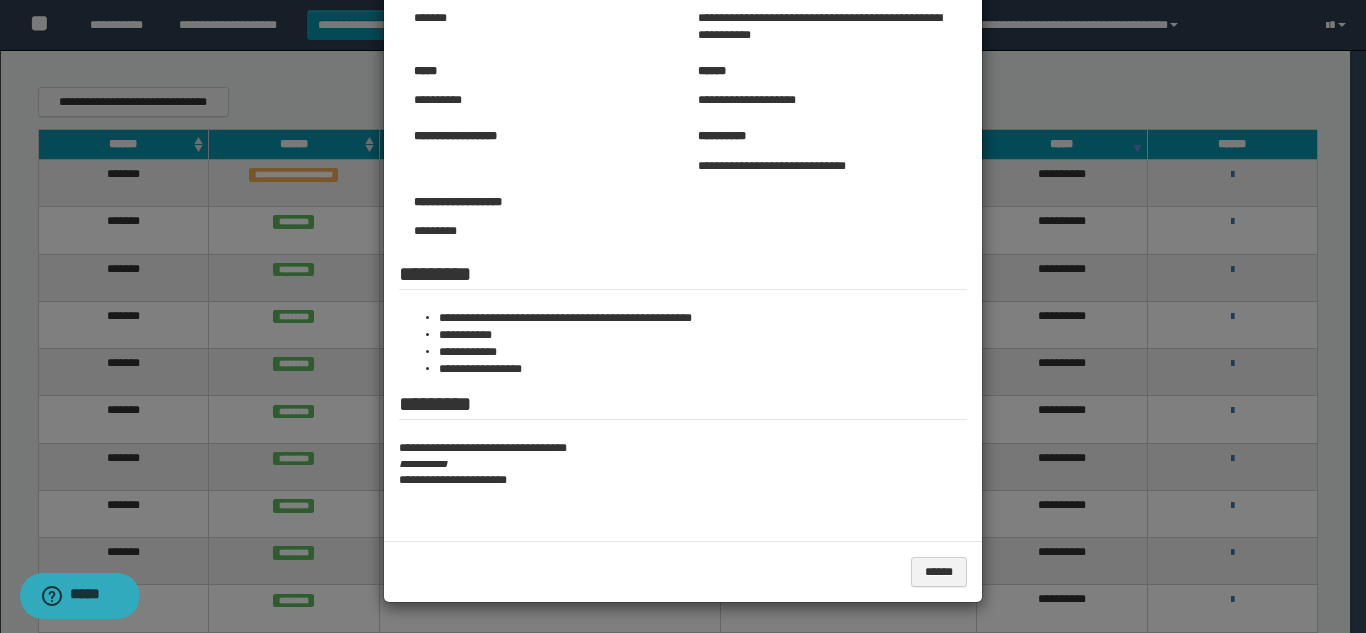 click at bounding box center [683, 249] 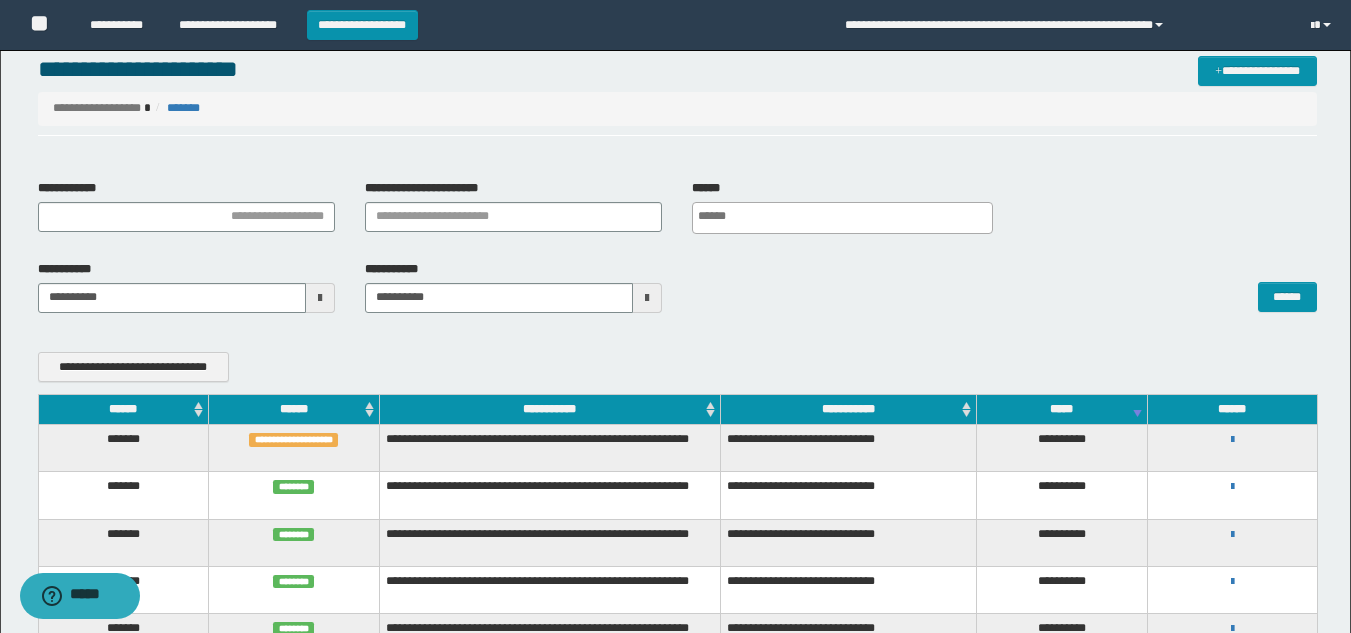 scroll, scrollTop: 0, scrollLeft: 0, axis: both 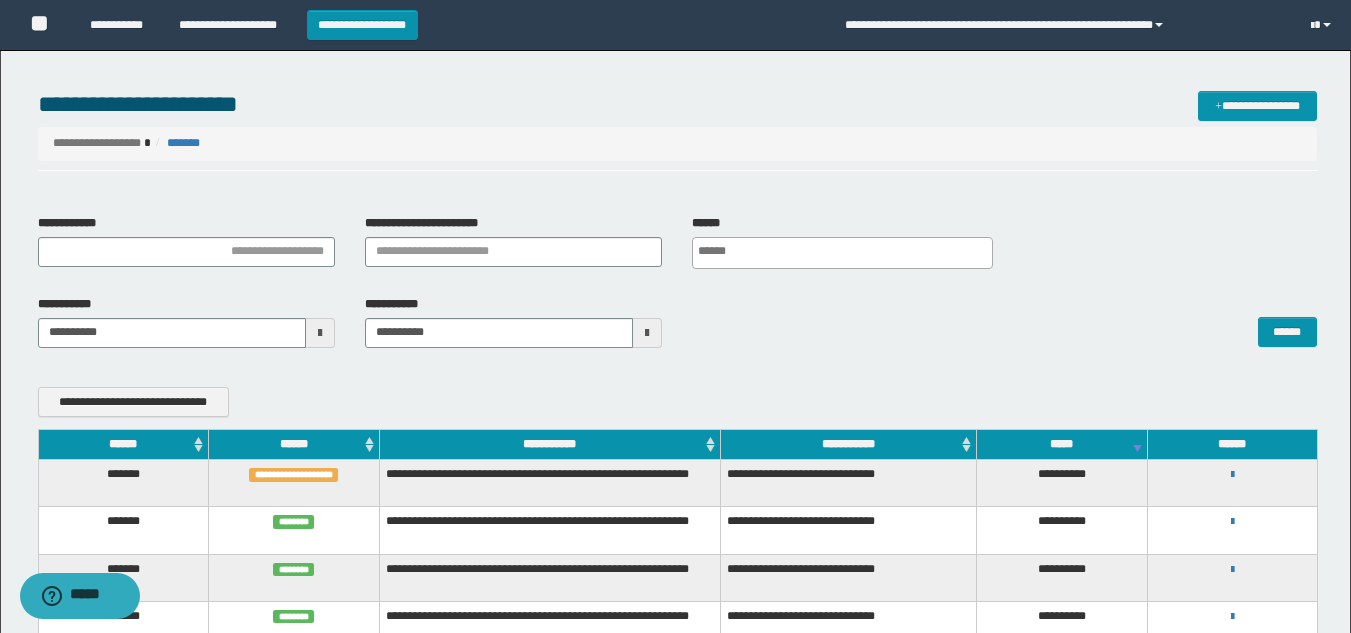 click on "**********" at bounding box center (675, 25) 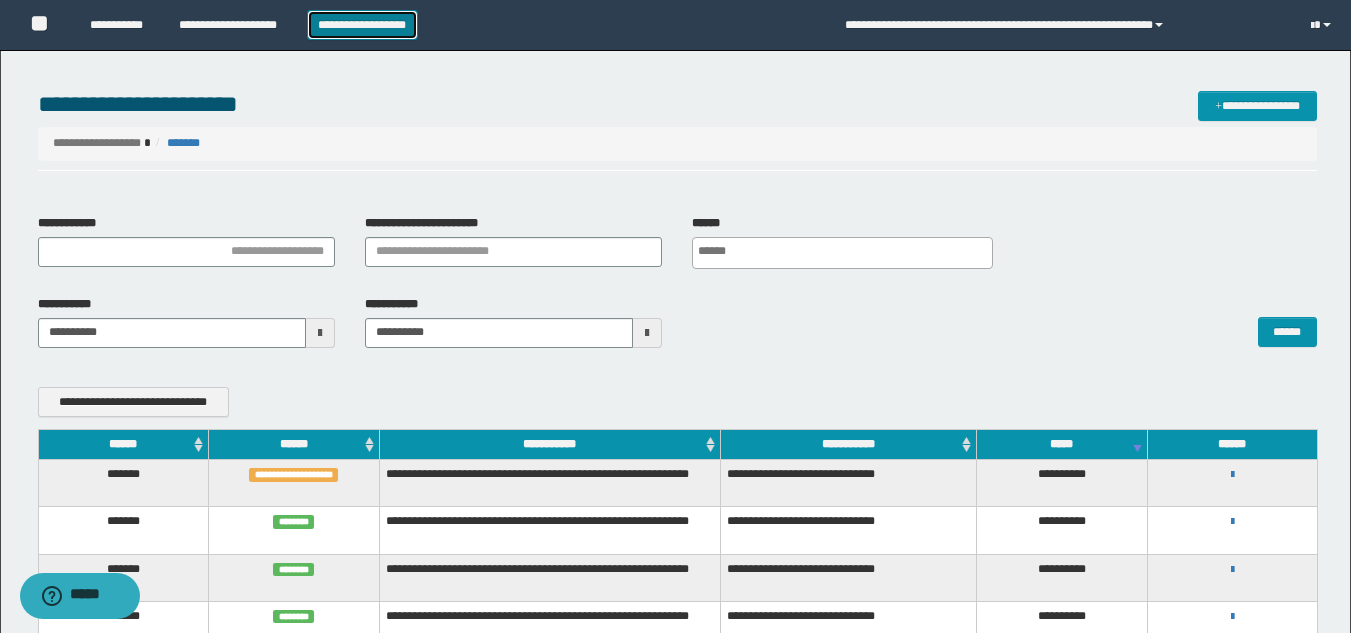click on "**********" at bounding box center (362, 25) 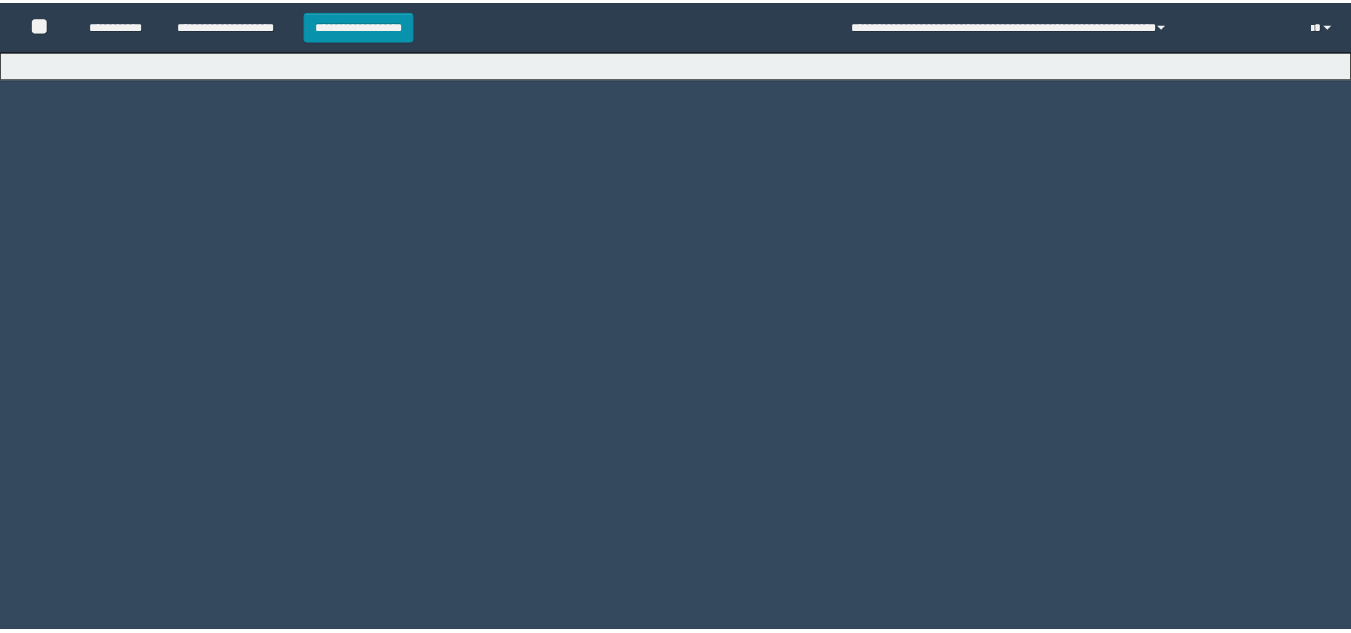 scroll, scrollTop: 0, scrollLeft: 0, axis: both 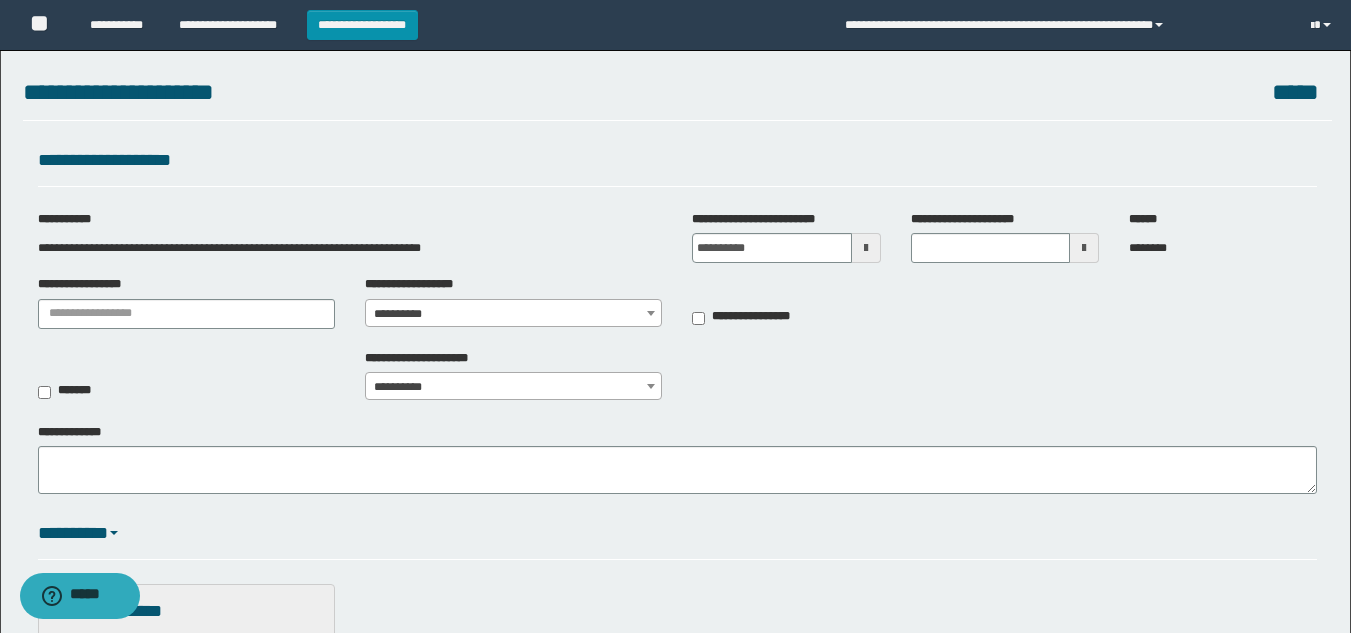 click on "**********" at bounding box center (513, 314) 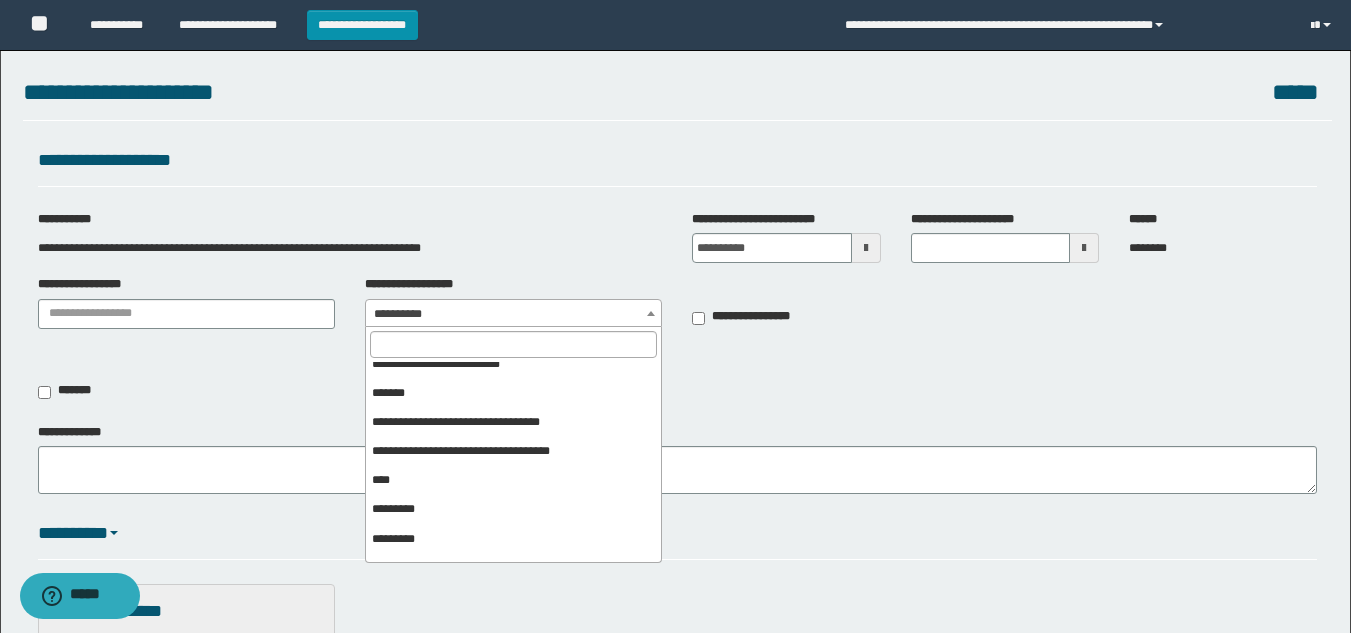 scroll, scrollTop: 400, scrollLeft: 0, axis: vertical 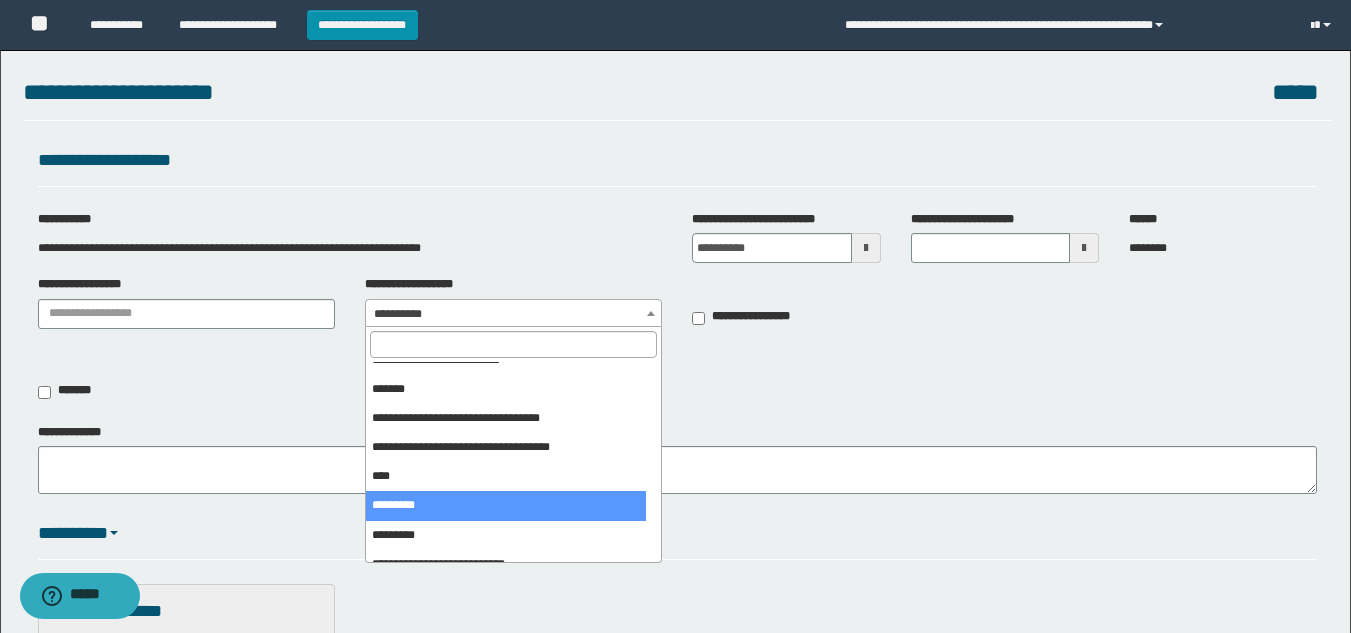 select on "***" 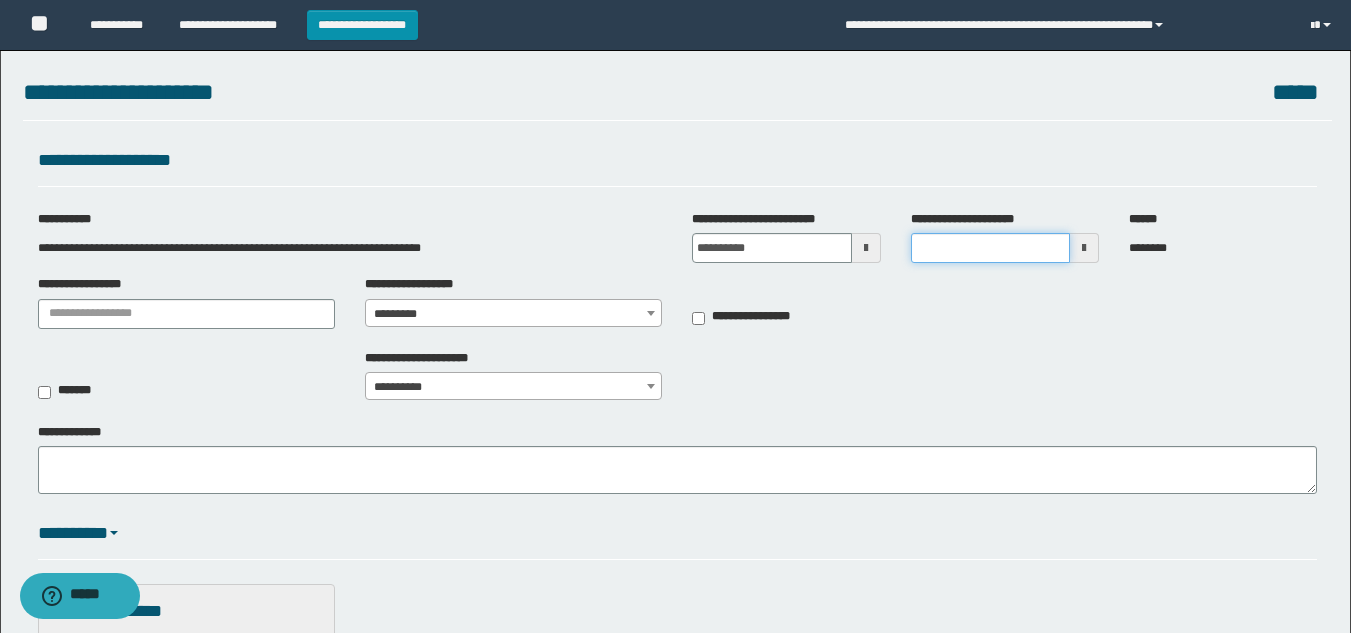 click on "**********" at bounding box center [990, 248] 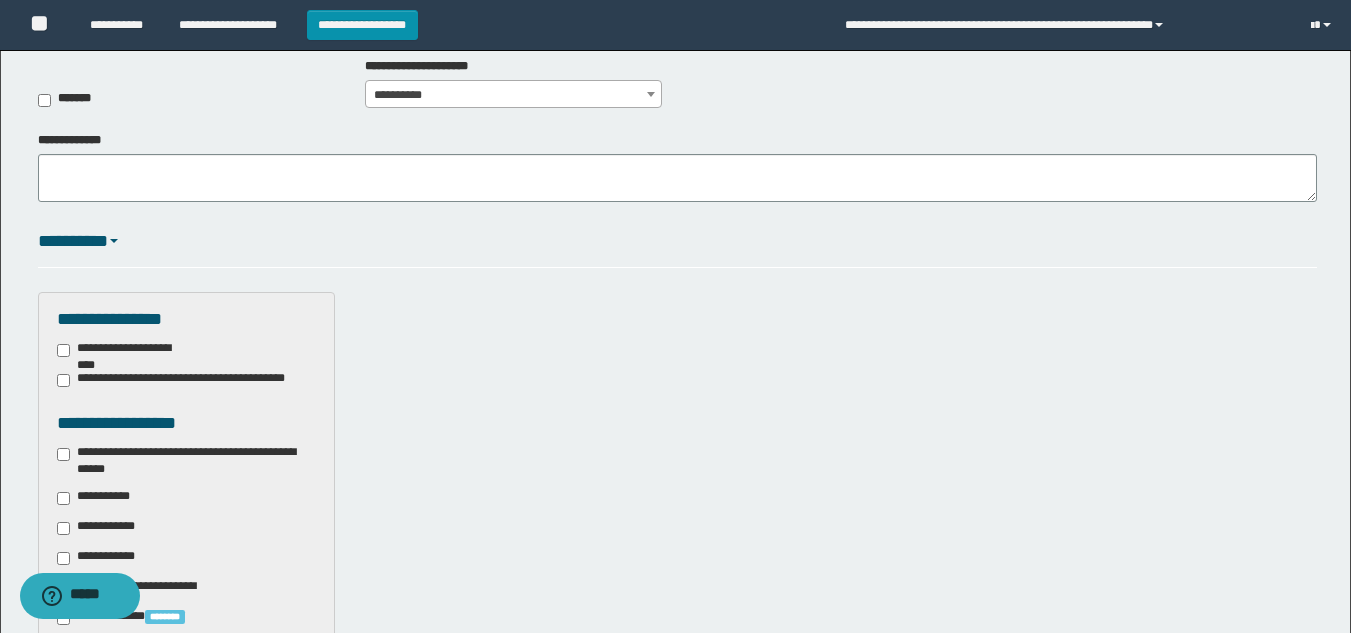 scroll, scrollTop: 300, scrollLeft: 0, axis: vertical 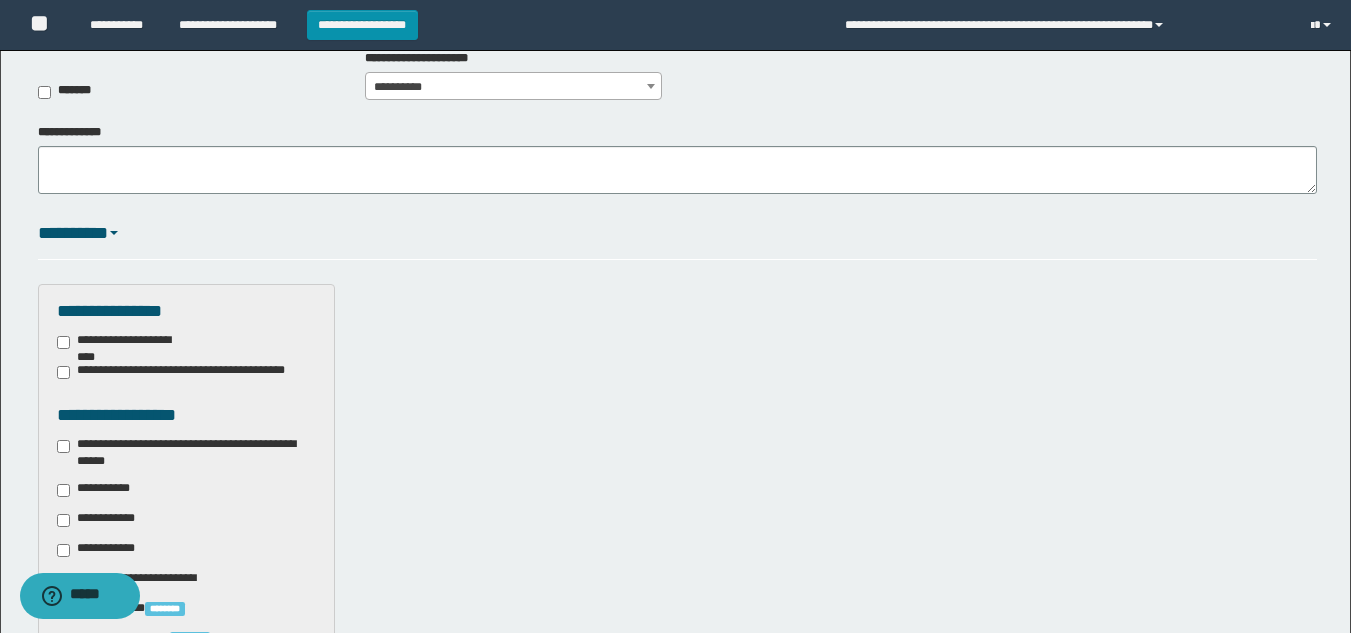 click on "**********" at bounding box center (186, 453) 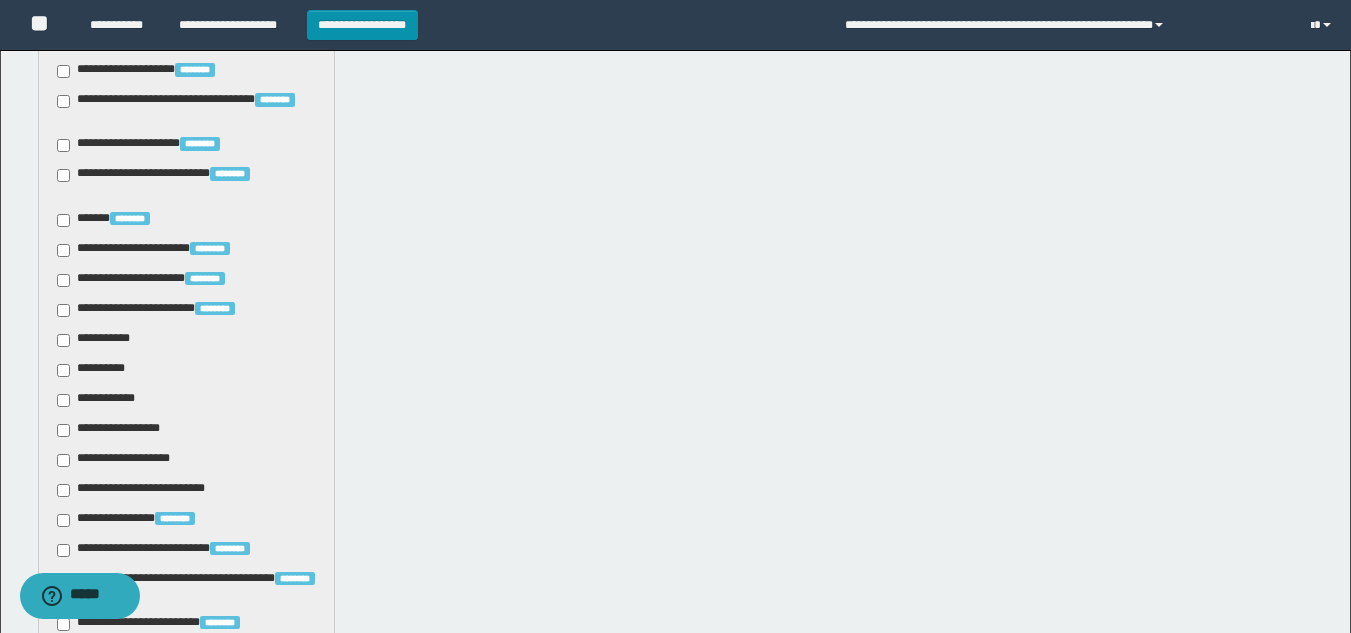 scroll, scrollTop: 1200, scrollLeft: 0, axis: vertical 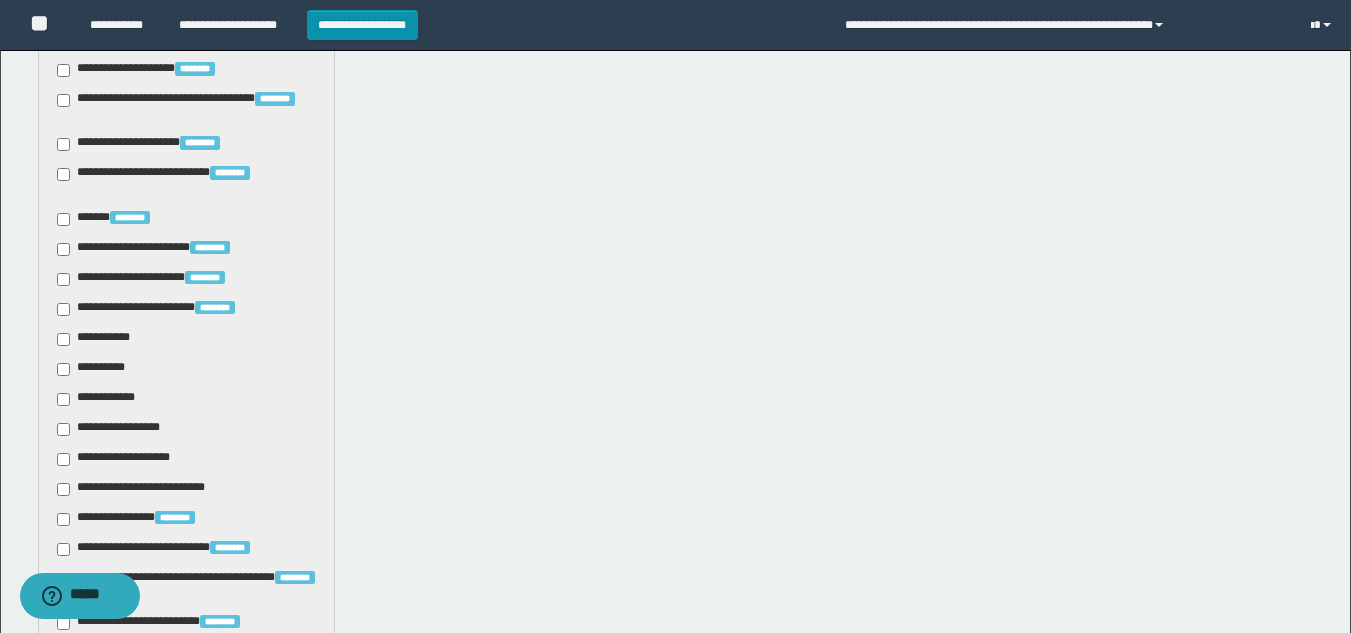 click on "**********" at bounding box center (97, 339) 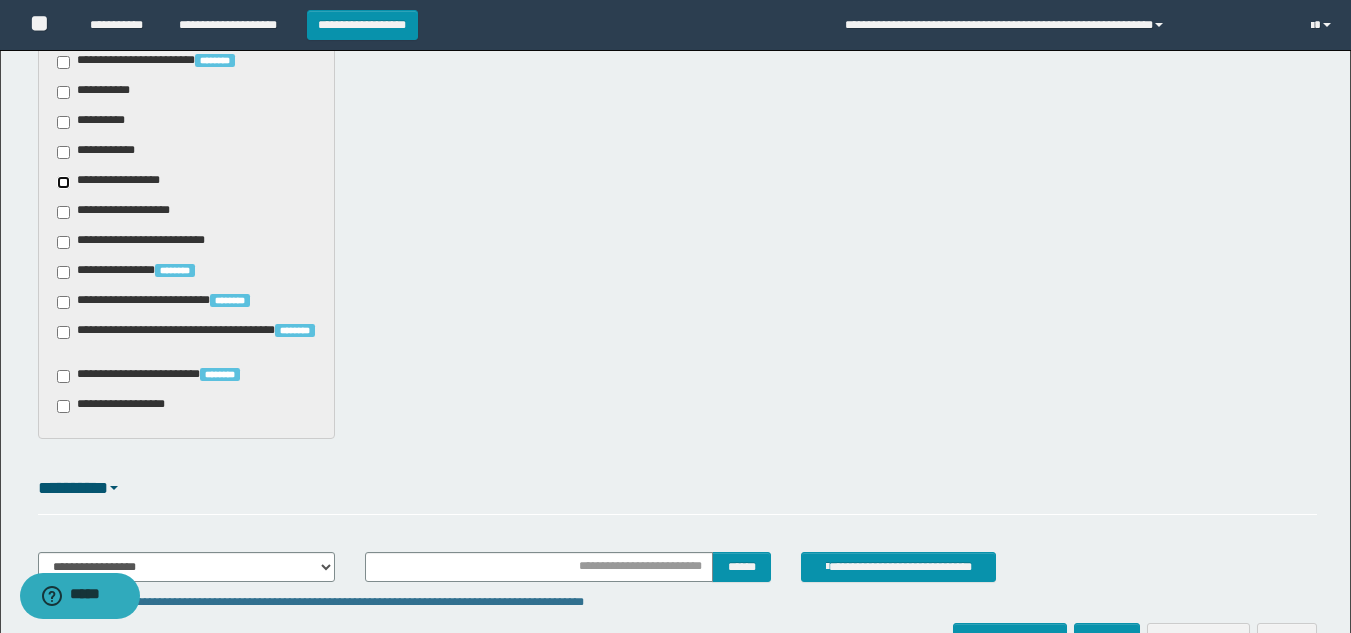 scroll, scrollTop: 1500, scrollLeft: 0, axis: vertical 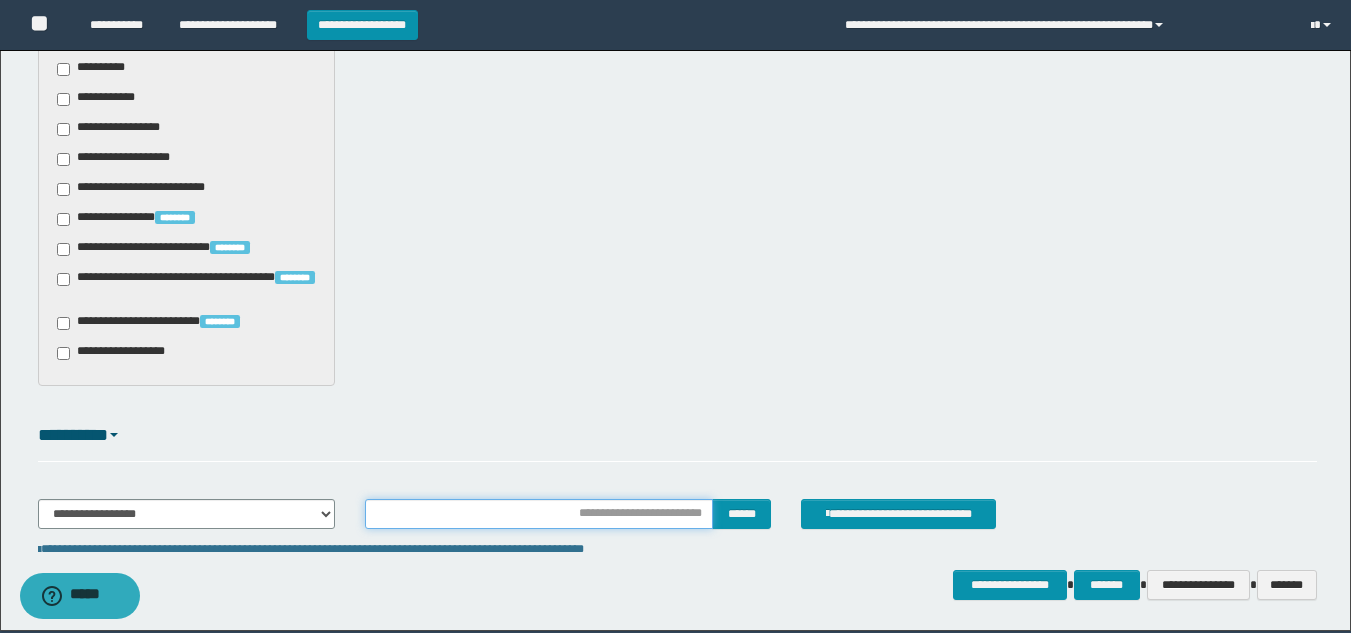 click at bounding box center [539, 514] 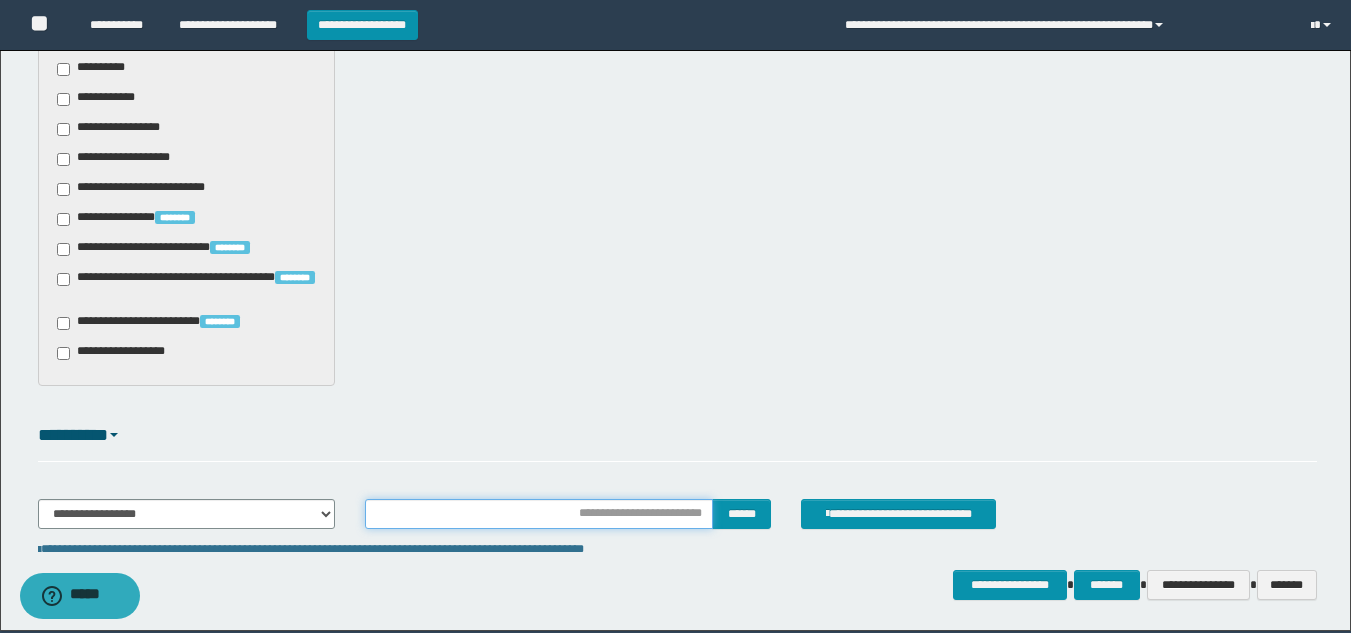 type on "********" 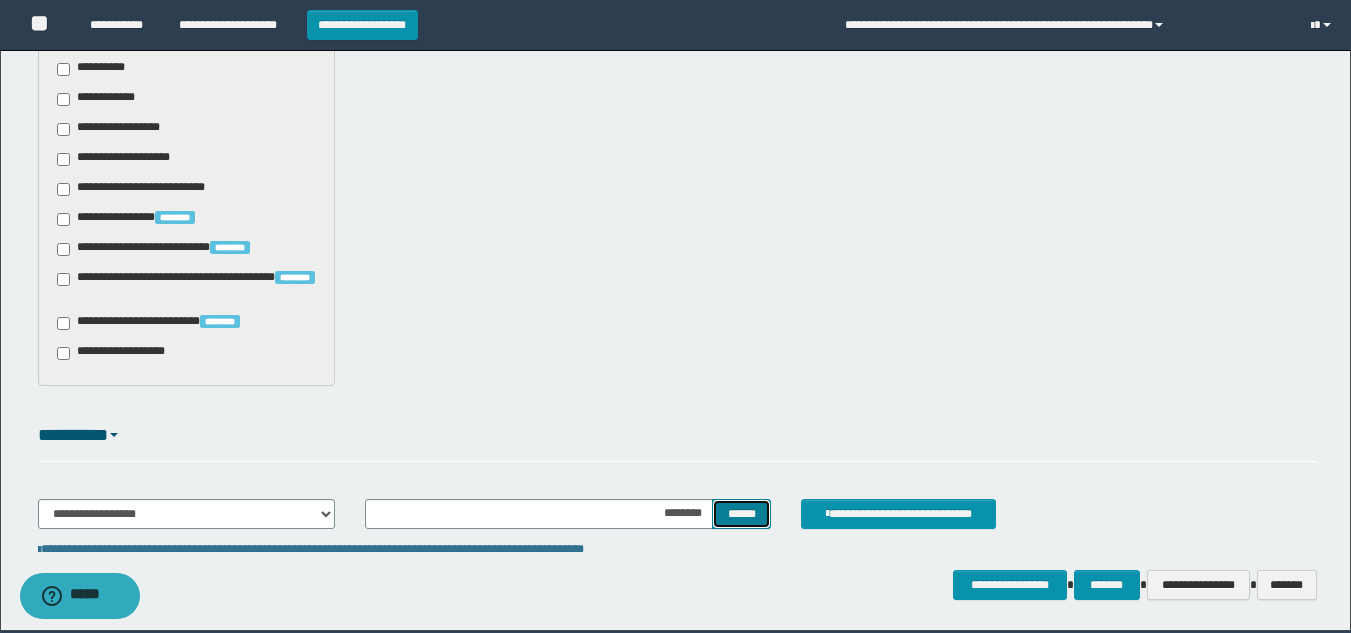 click on "******" at bounding box center (741, 514) 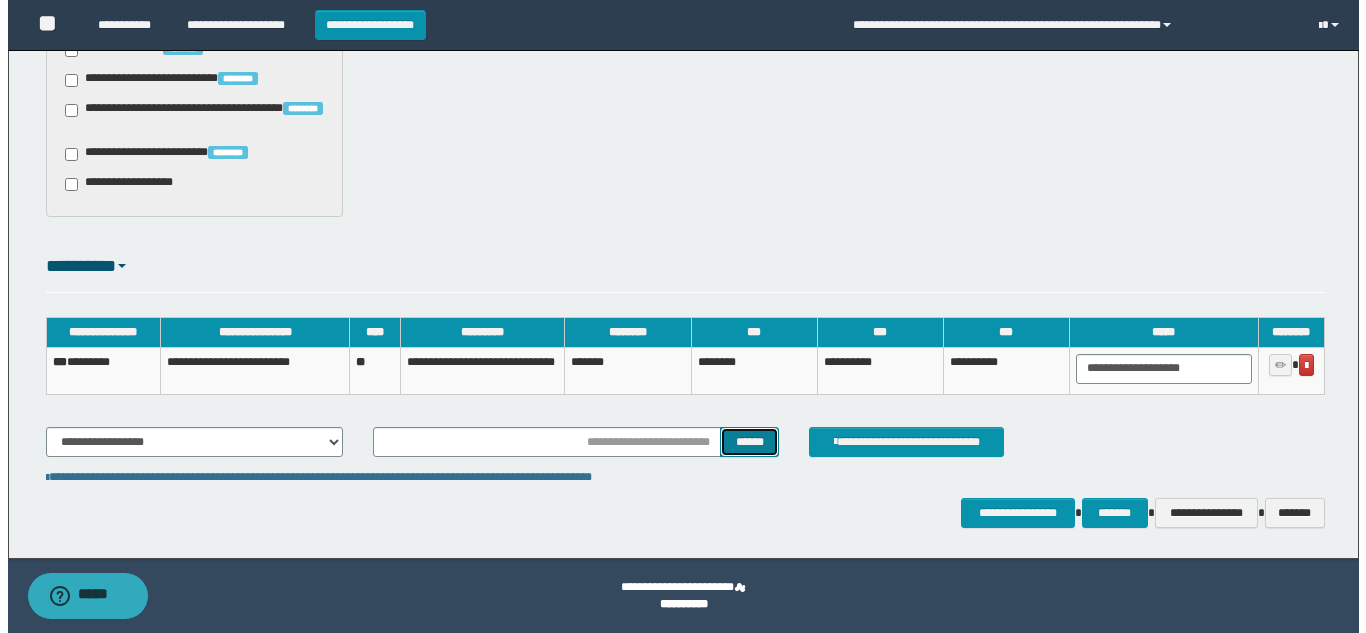 scroll, scrollTop: 1670, scrollLeft: 0, axis: vertical 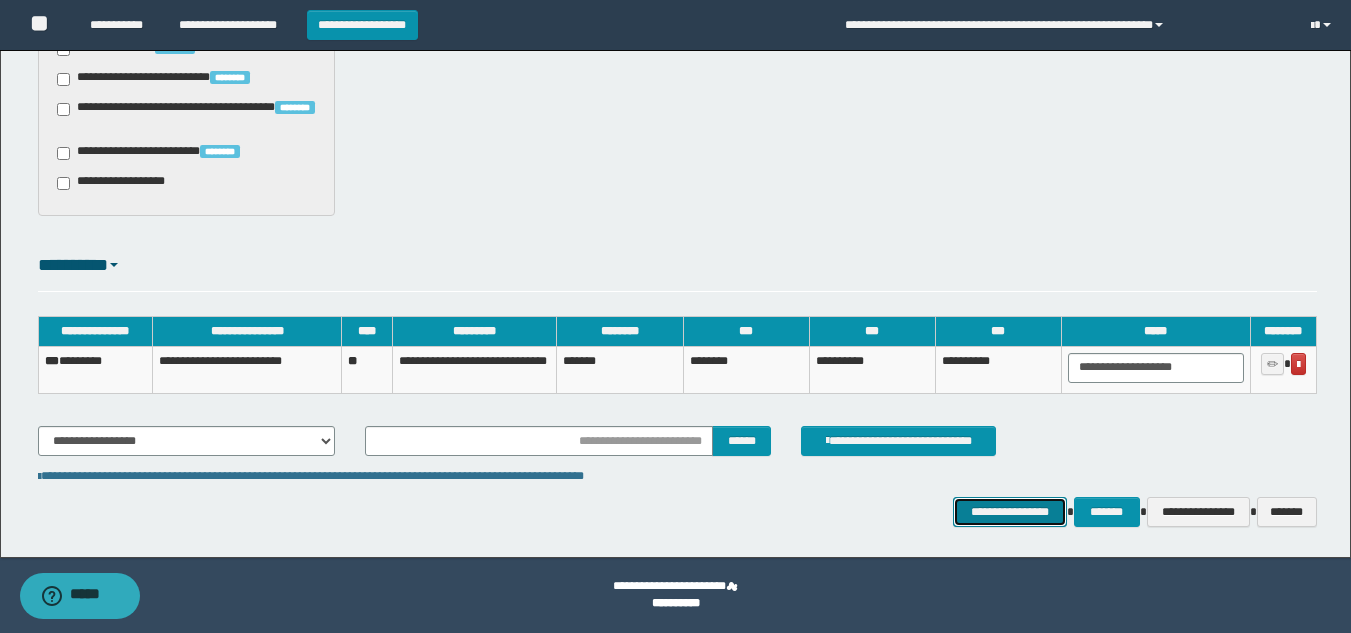 click on "**********" at bounding box center (1009, 512) 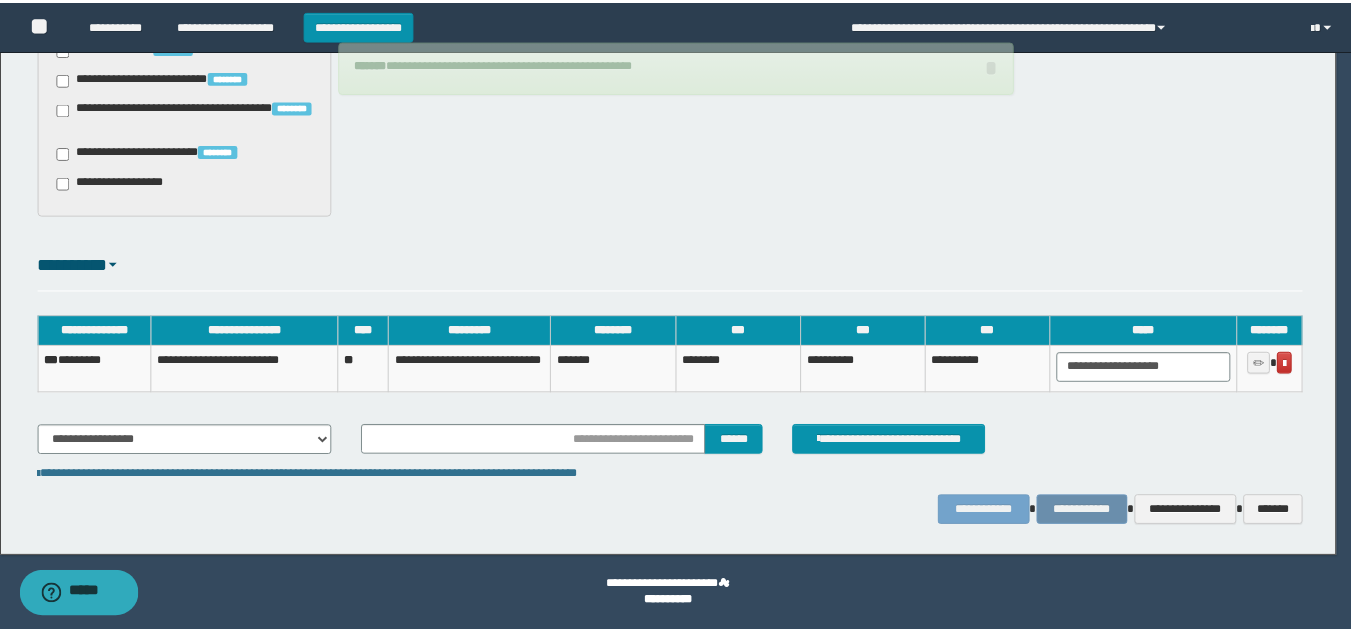 scroll, scrollTop: 1656, scrollLeft: 0, axis: vertical 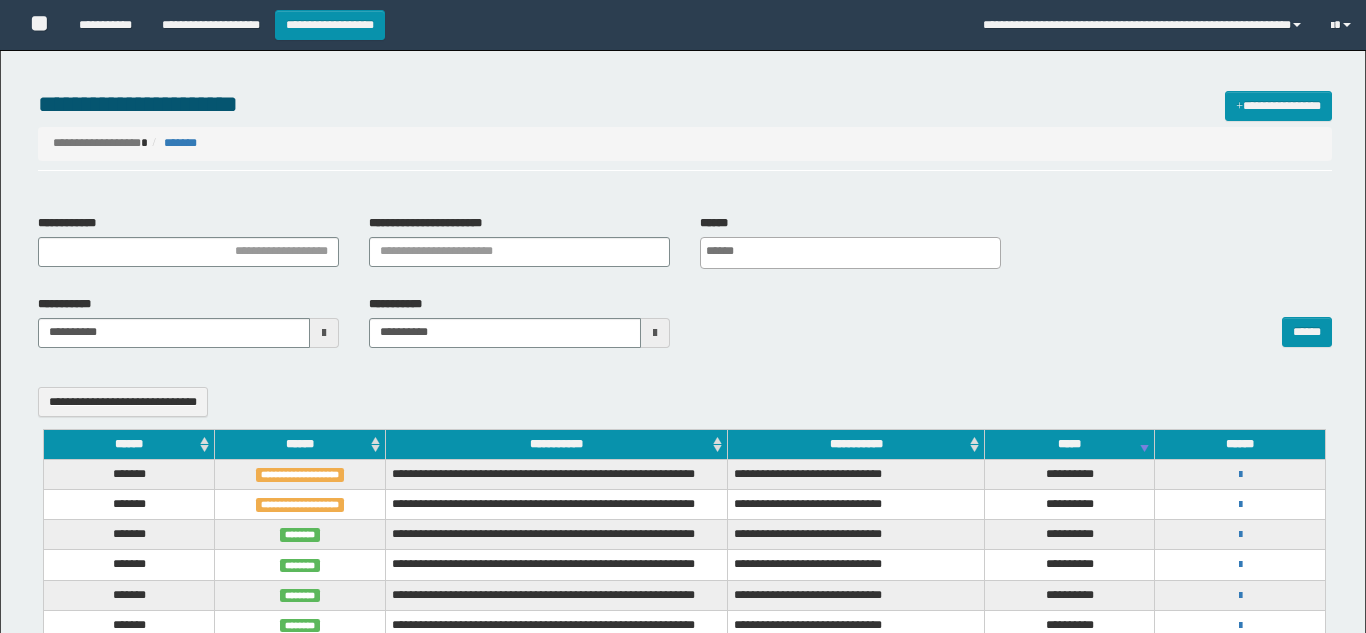 select 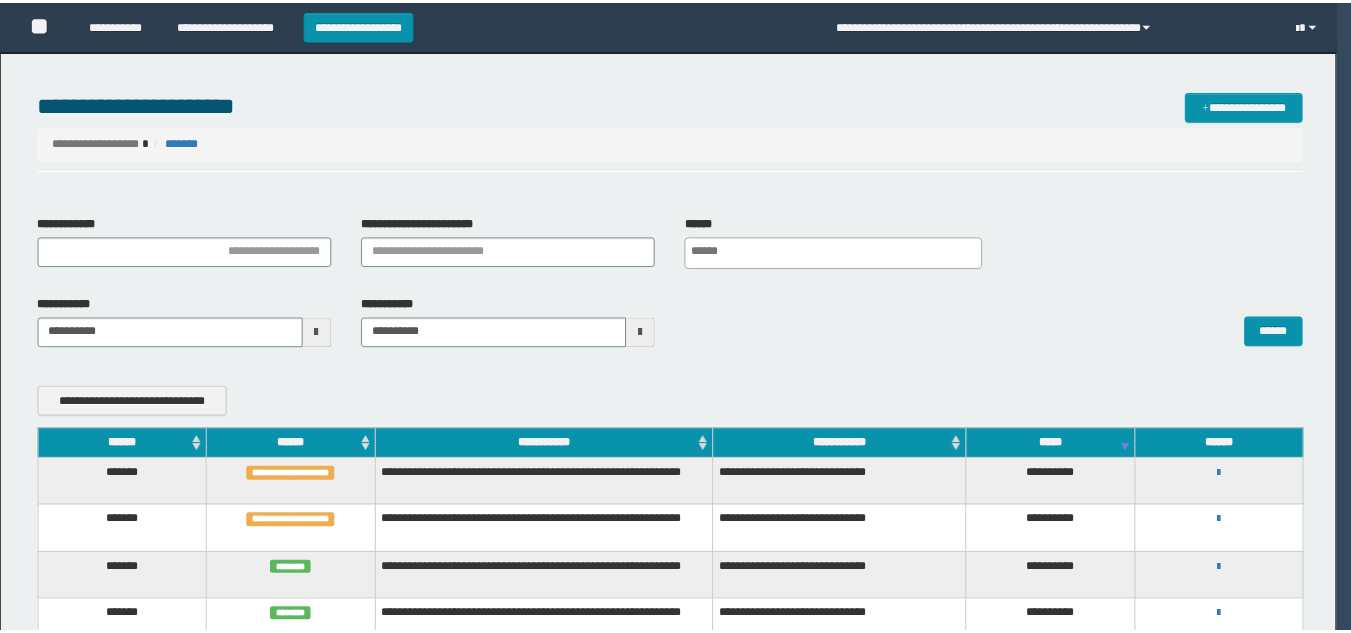 scroll, scrollTop: 0, scrollLeft: 0, axis: both 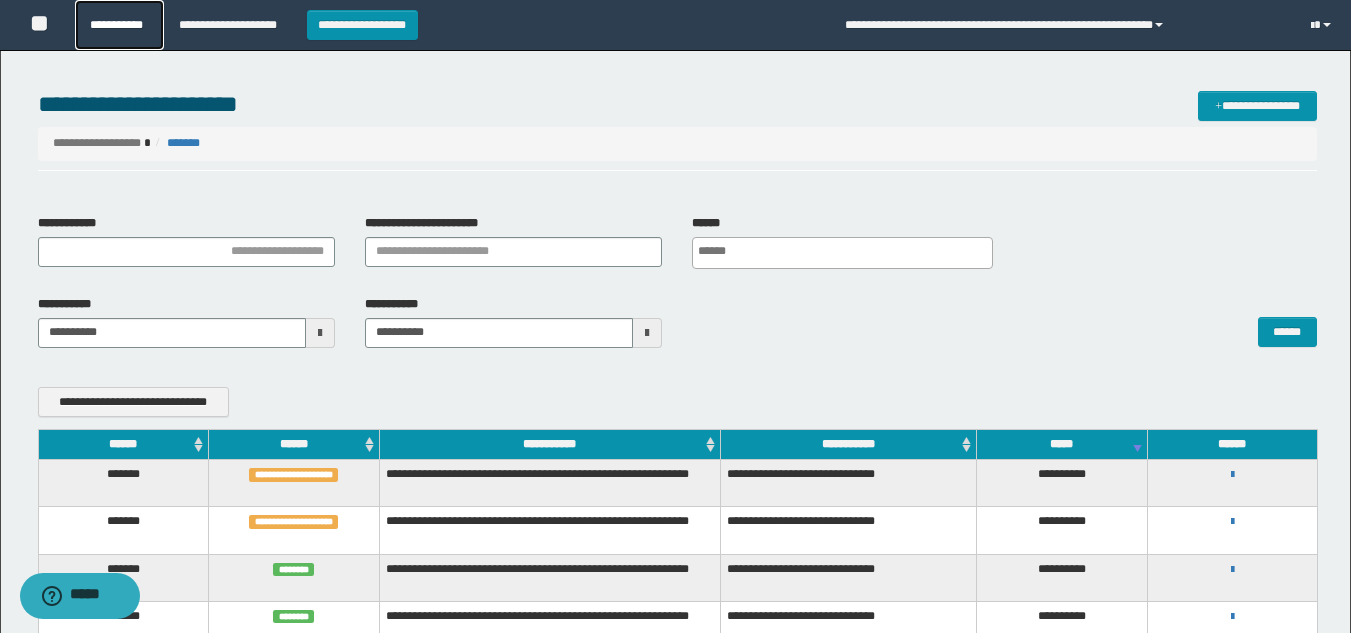 click on "**********" at bounding box center (119, 25) 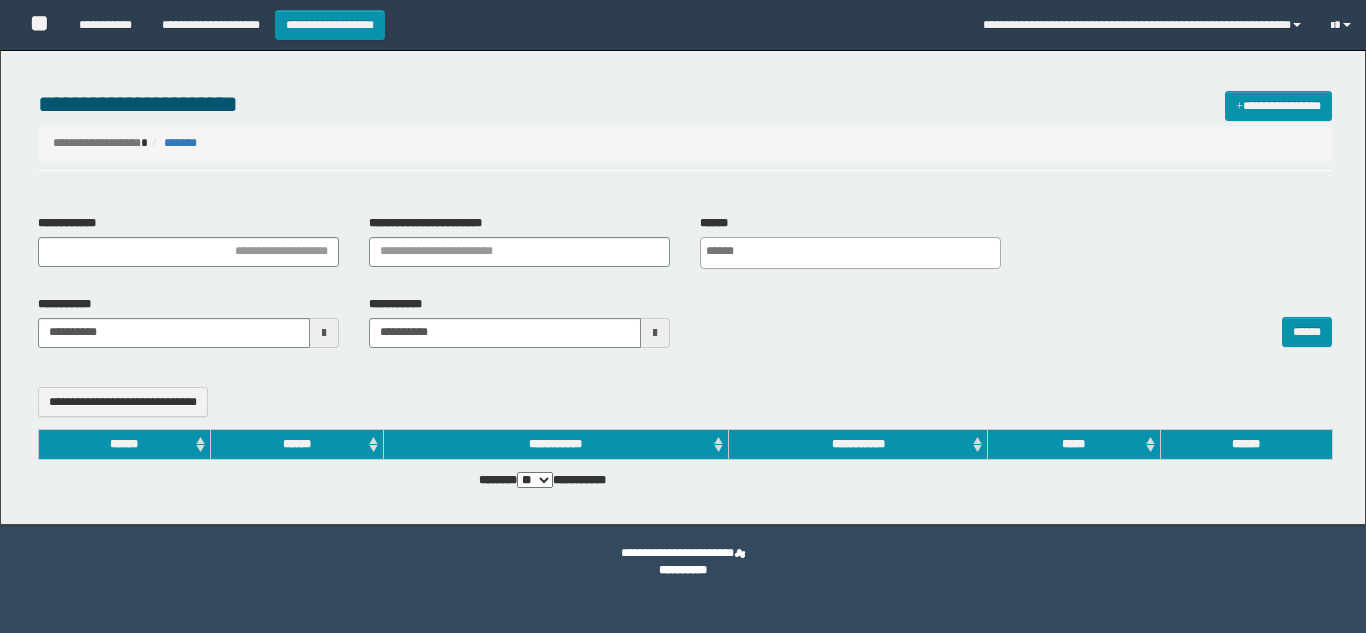 select 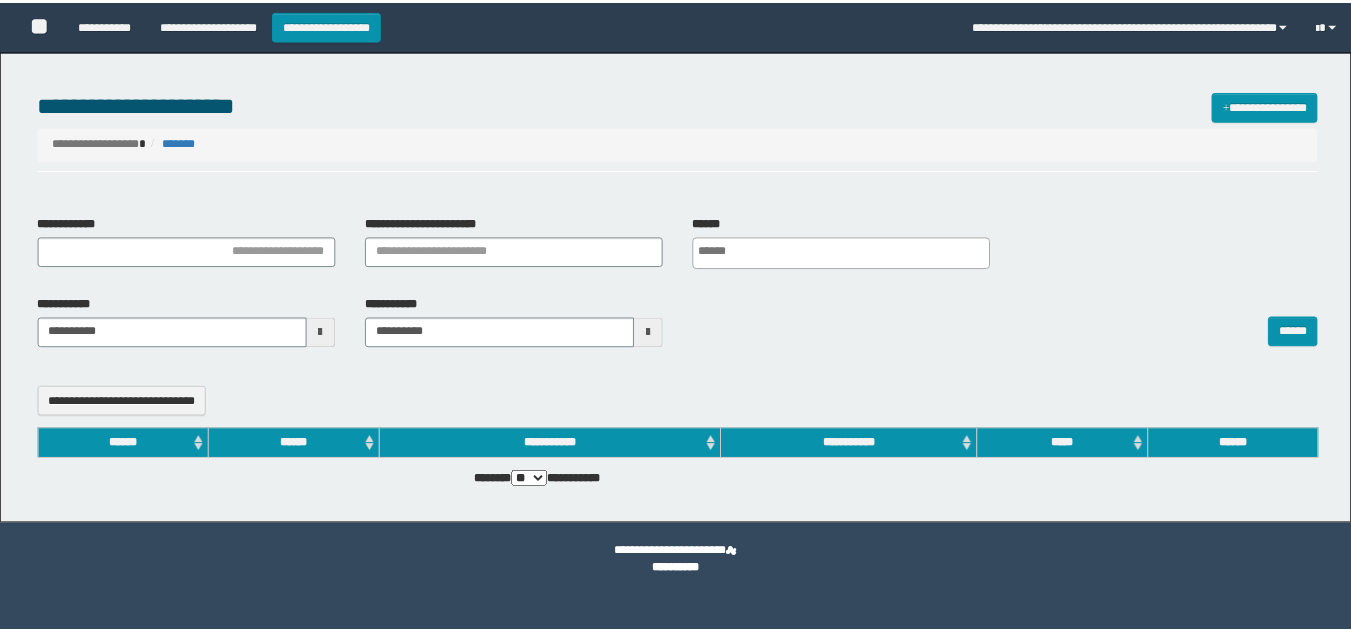 scroll, scrollTop: 0, scrollLeft: 0, axis: both 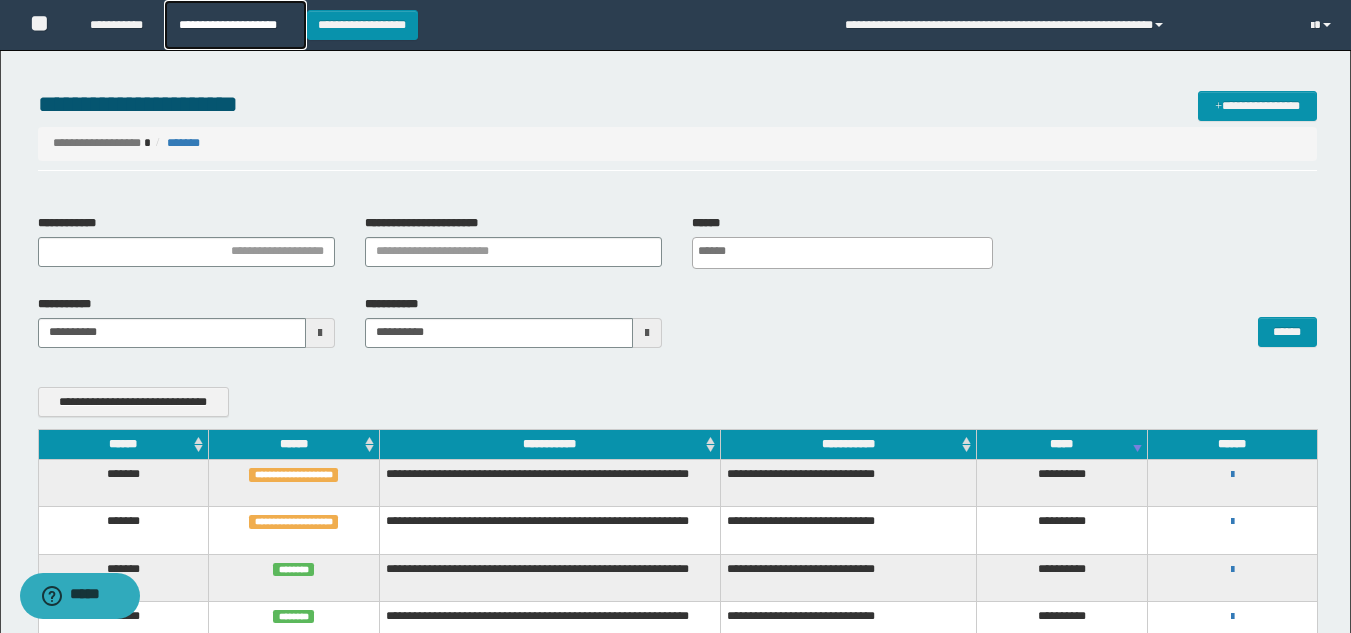 click on "**********" at bounding box center (235, 25) 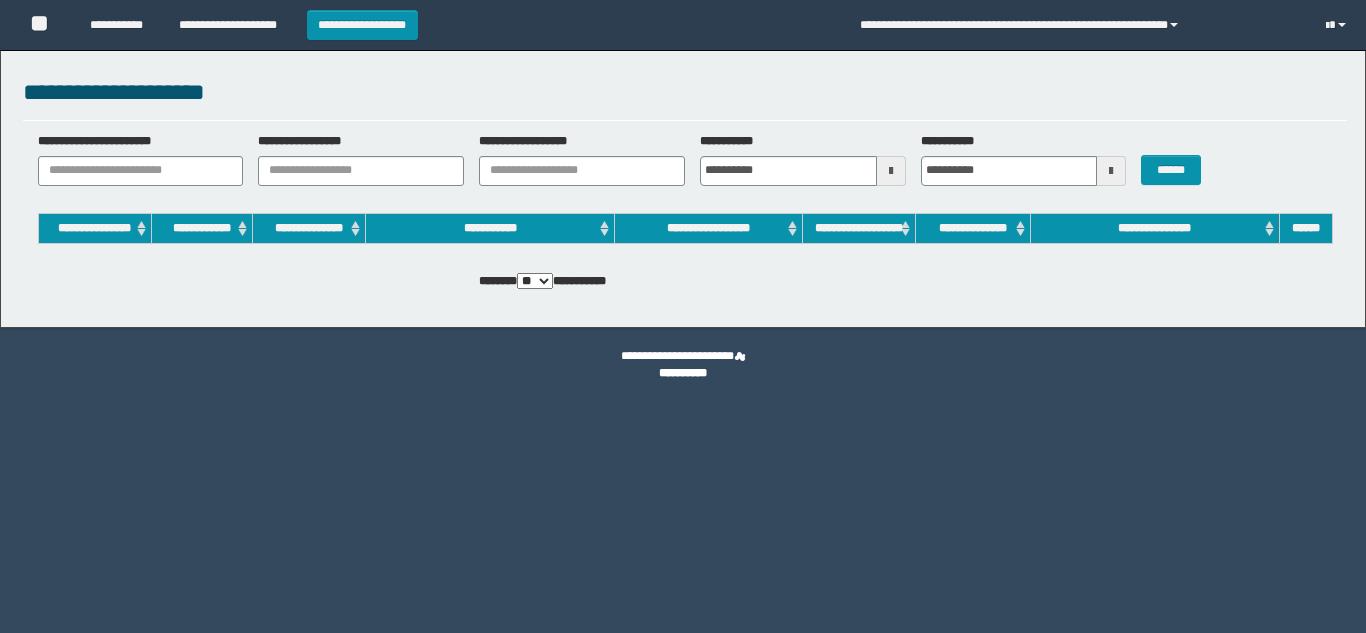 scroll, scrollTop: 0, scrollLeft: 0, axis: both 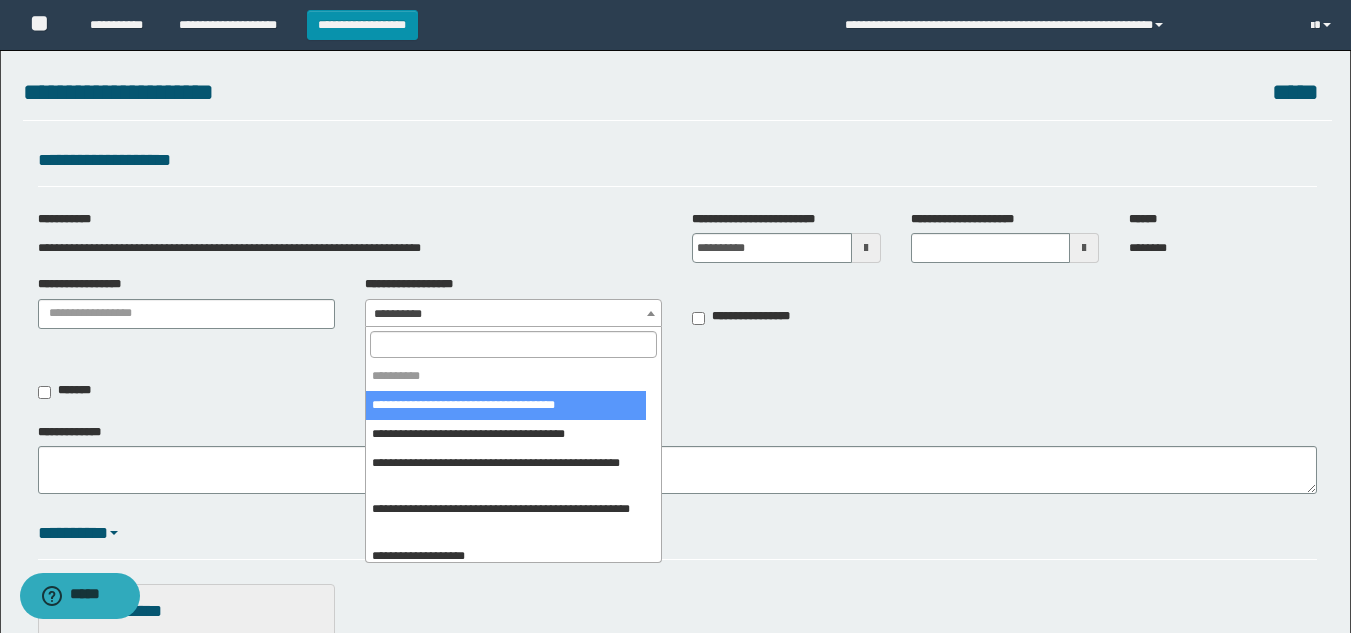 click on "**********" at bounding box center (513, 314) 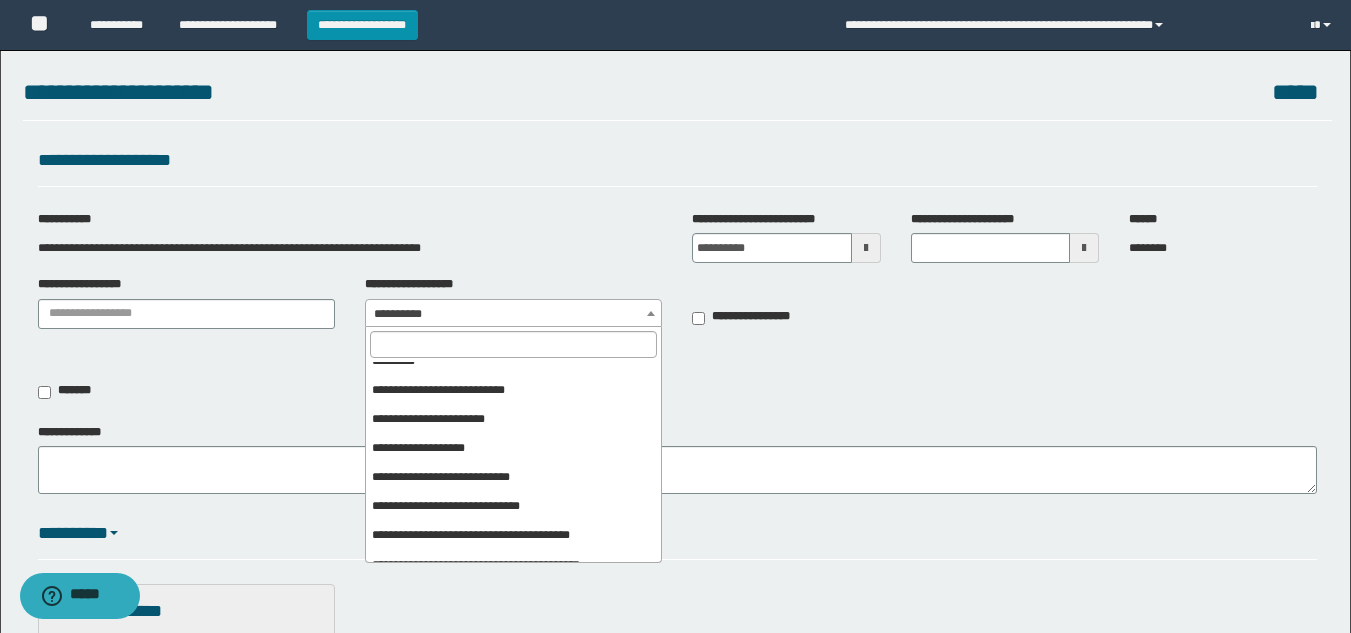 scroll, scrollTop: 600, scrollLeft: 0, axis: vertical 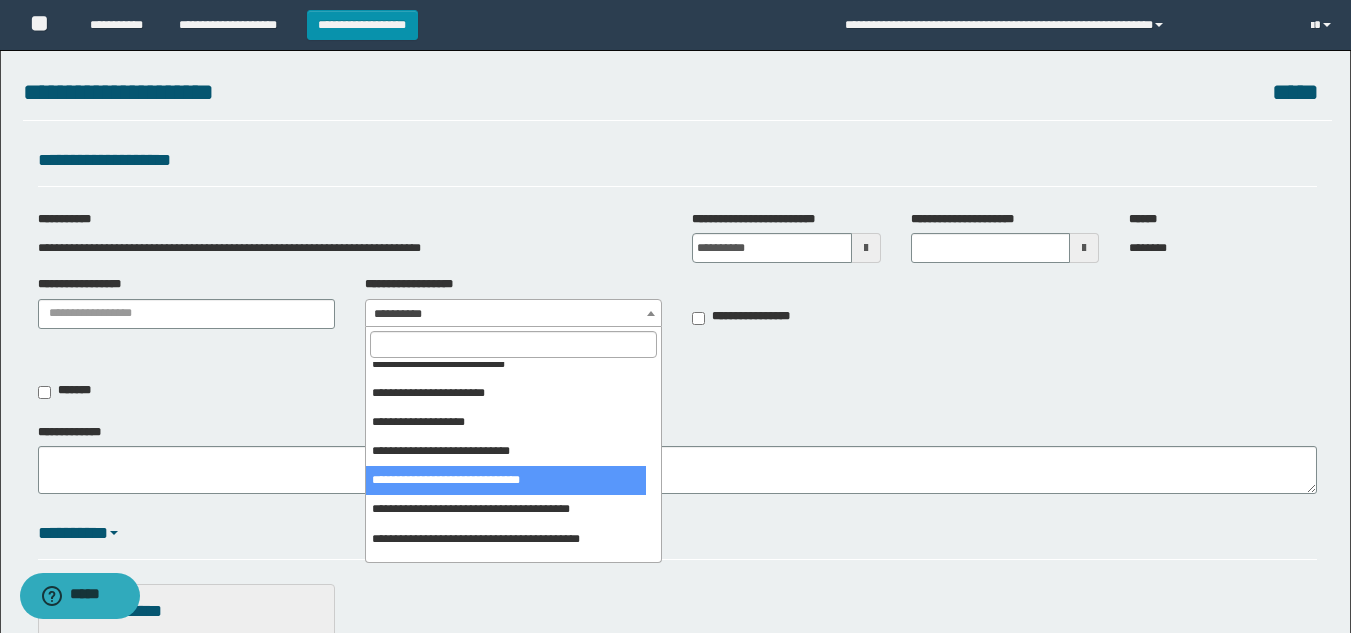 select on "***" 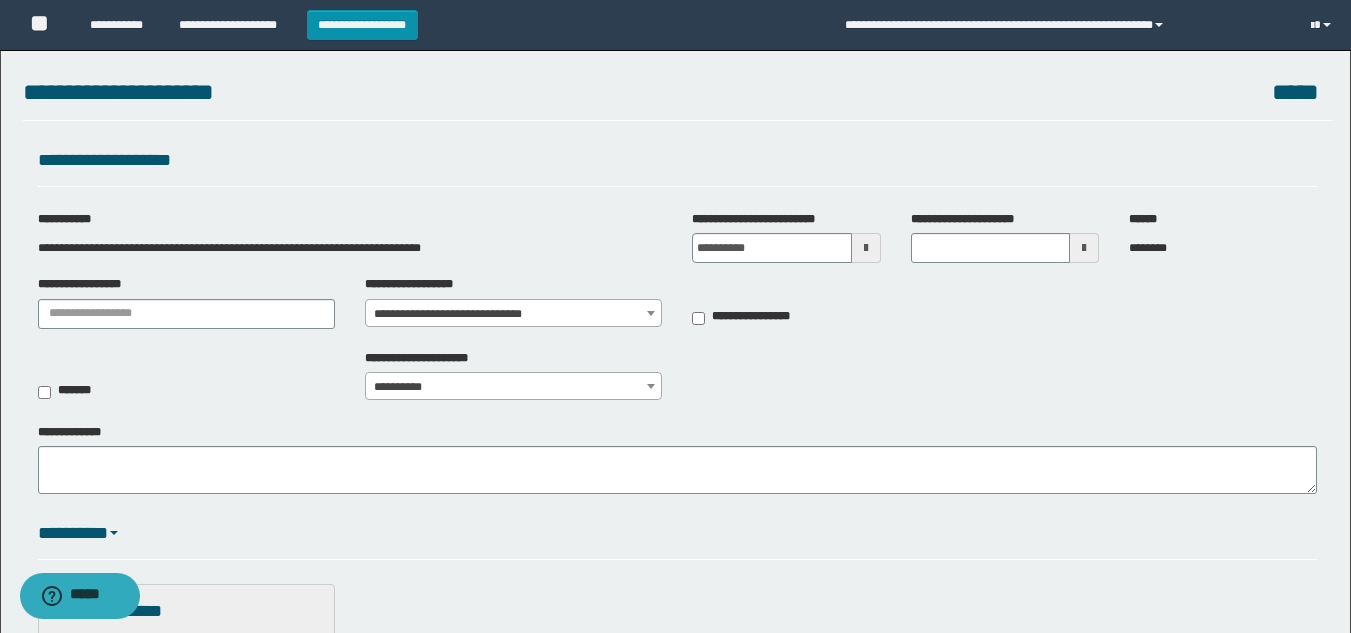 click at bounding box center (866, 248) 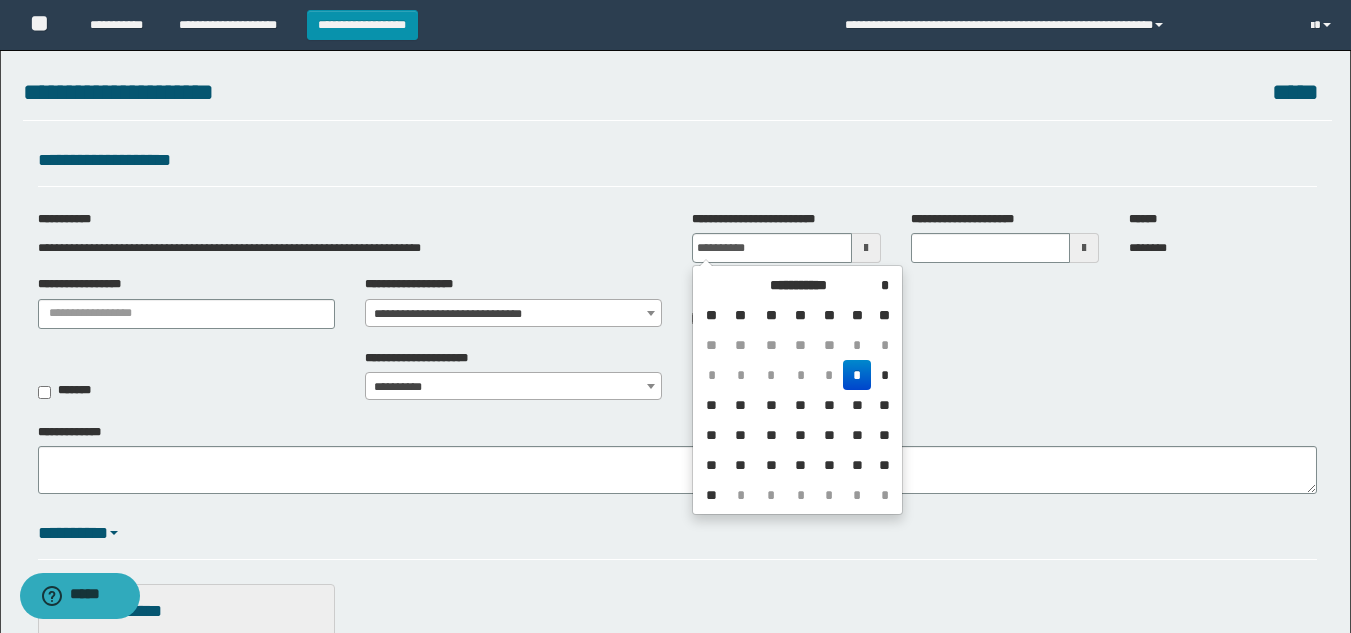 click on "**" at bounding box center [771, 405] 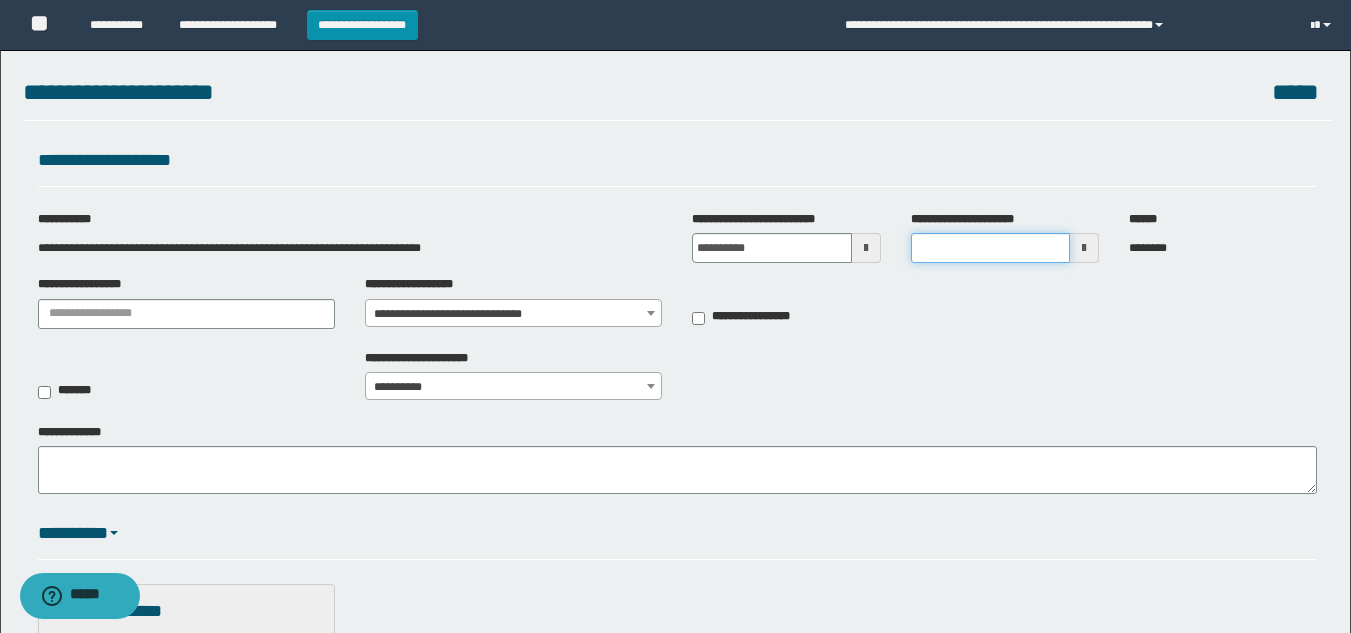 click on "**********" at bounding box center [990, 248] 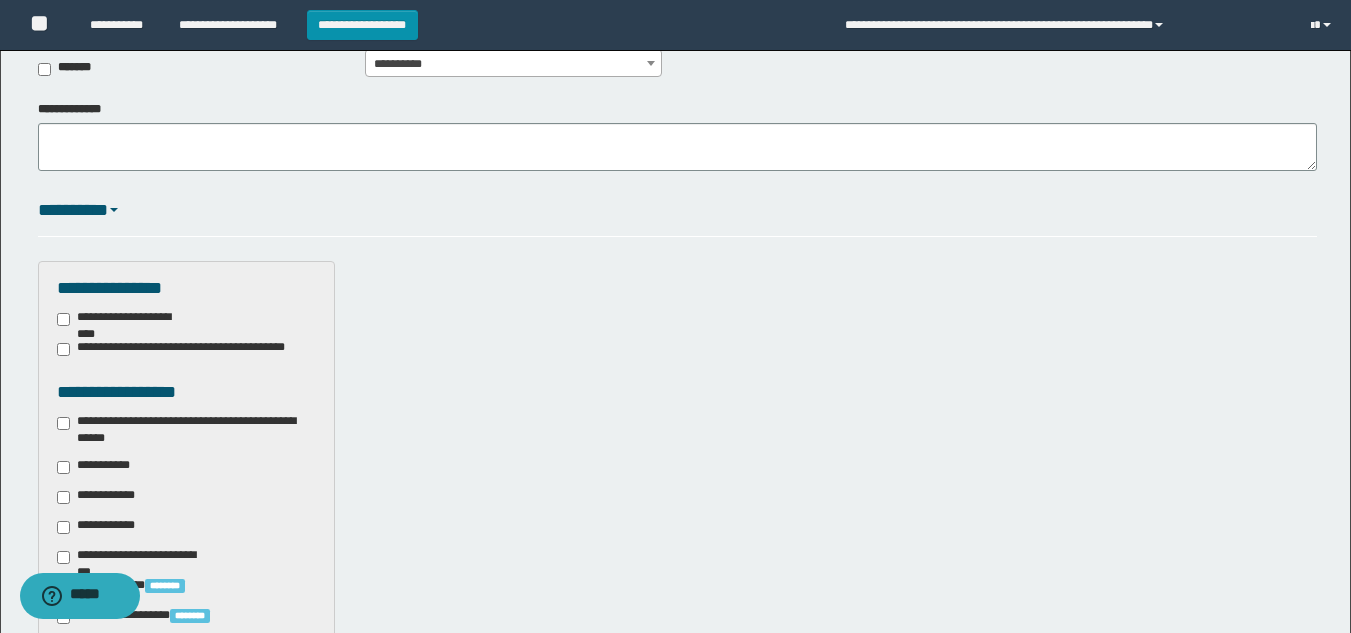 scroll, scrollTop: 400, scrollLeft: 0, axis: vertical 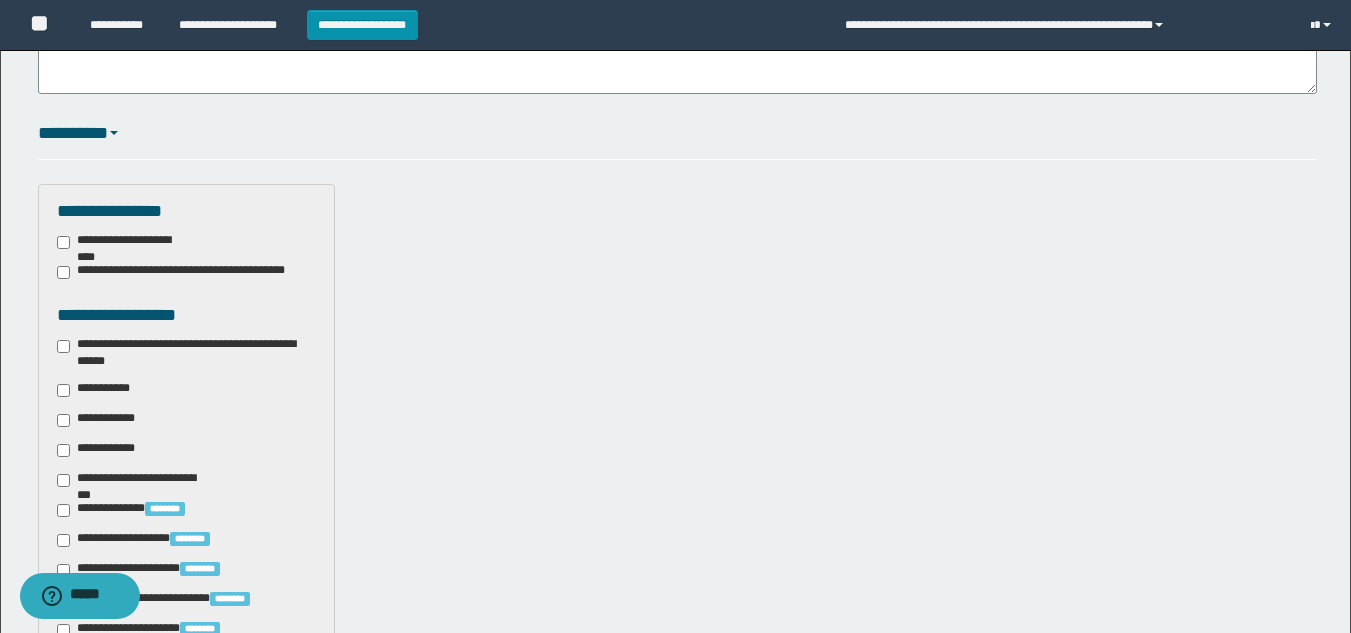 click on "**********" at bounding box center [186, 353] 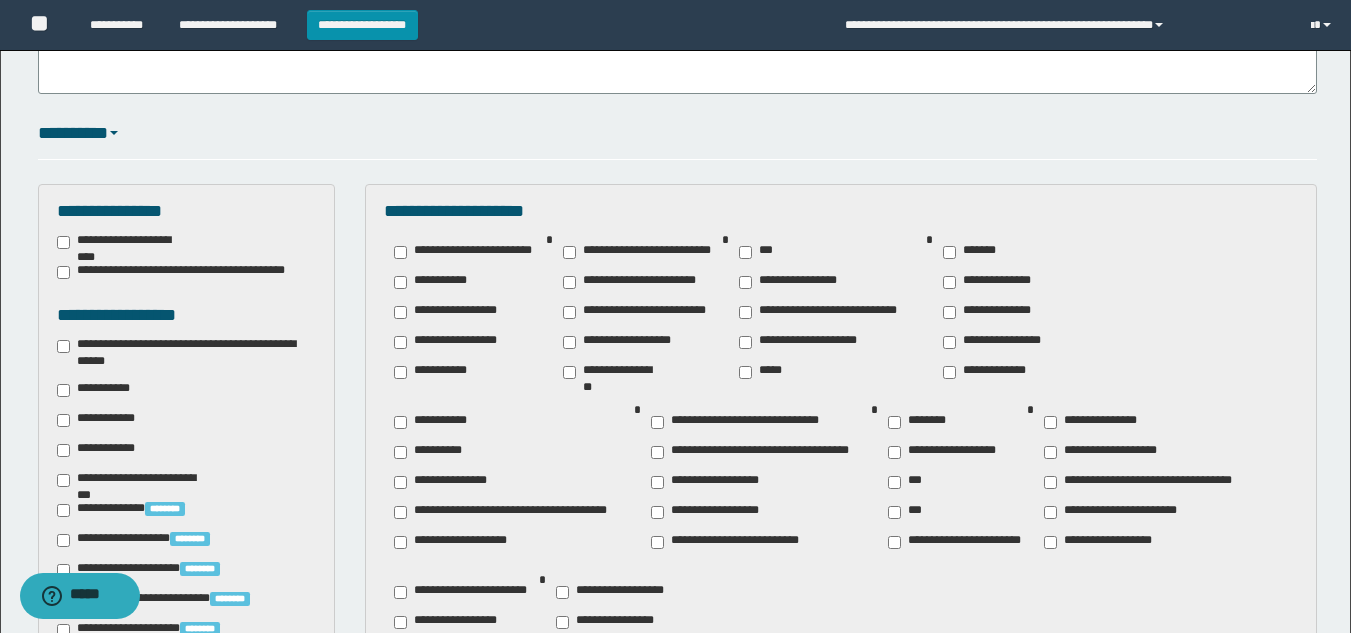 click on "********" at bounding box center [921, 422] 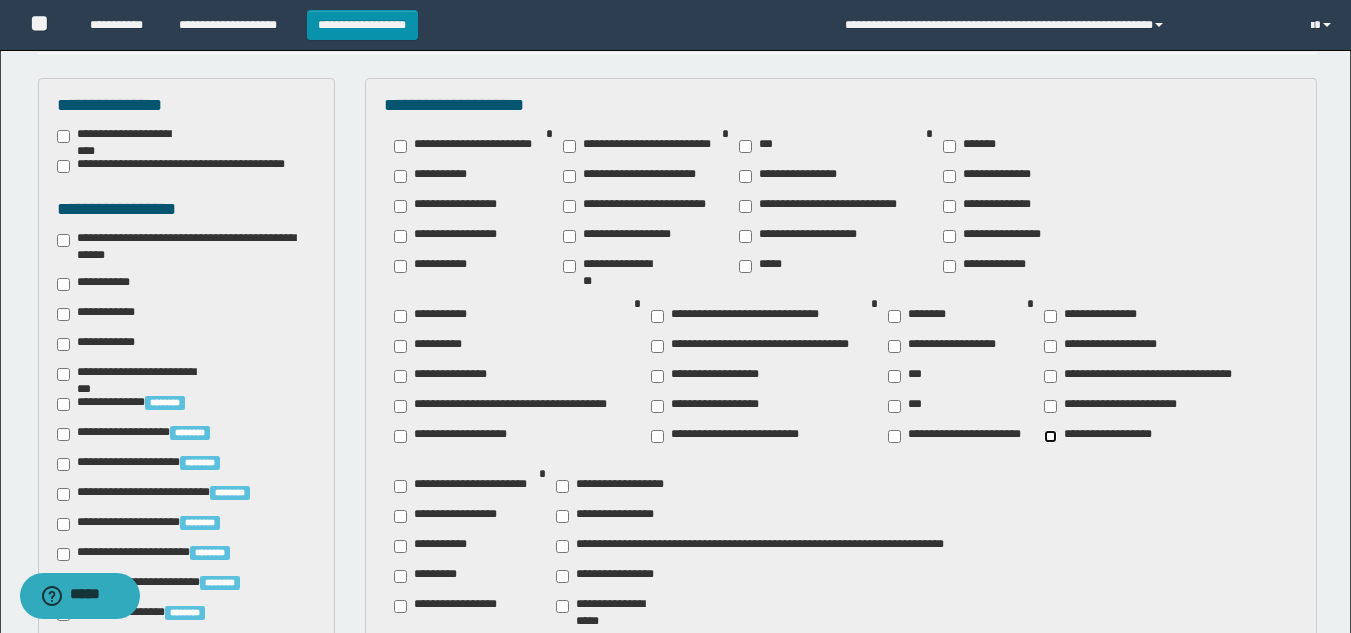 scroll, scrollTop: 600, scrollLeft: 0, axis: vertical 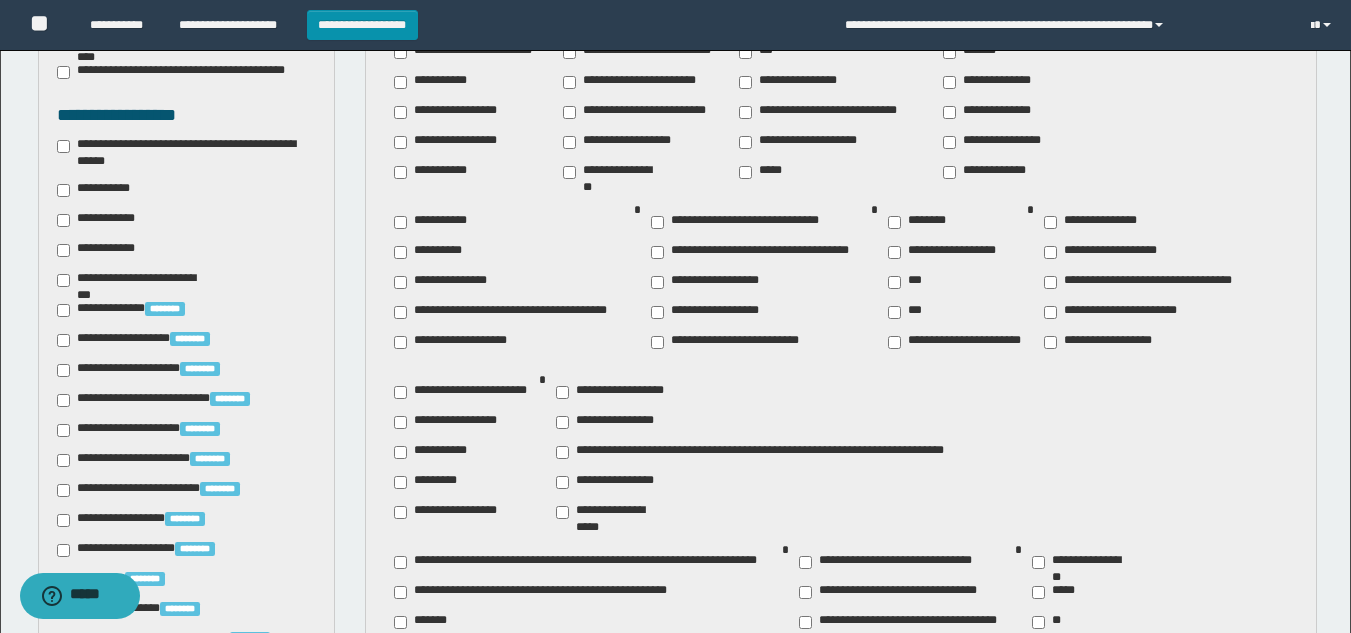click on "**********" at bounding box center [436, 762] 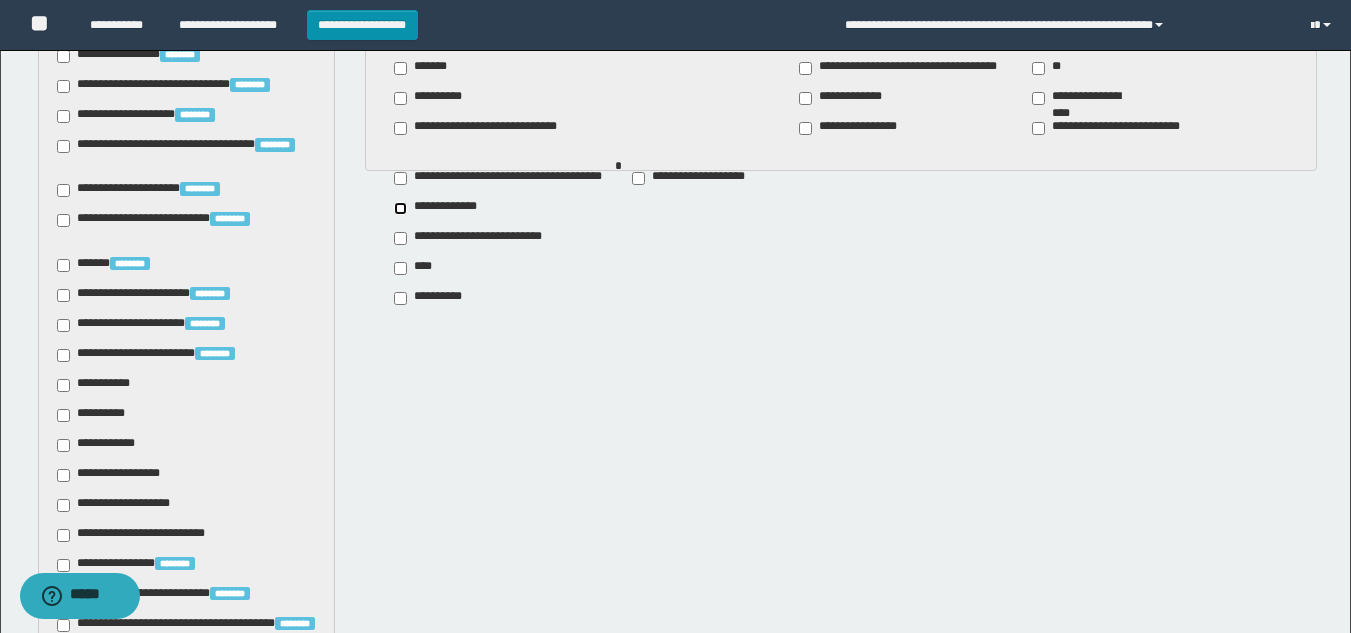scroll, scrollTop: 1300, scrollLeft: 0, axis: vertical 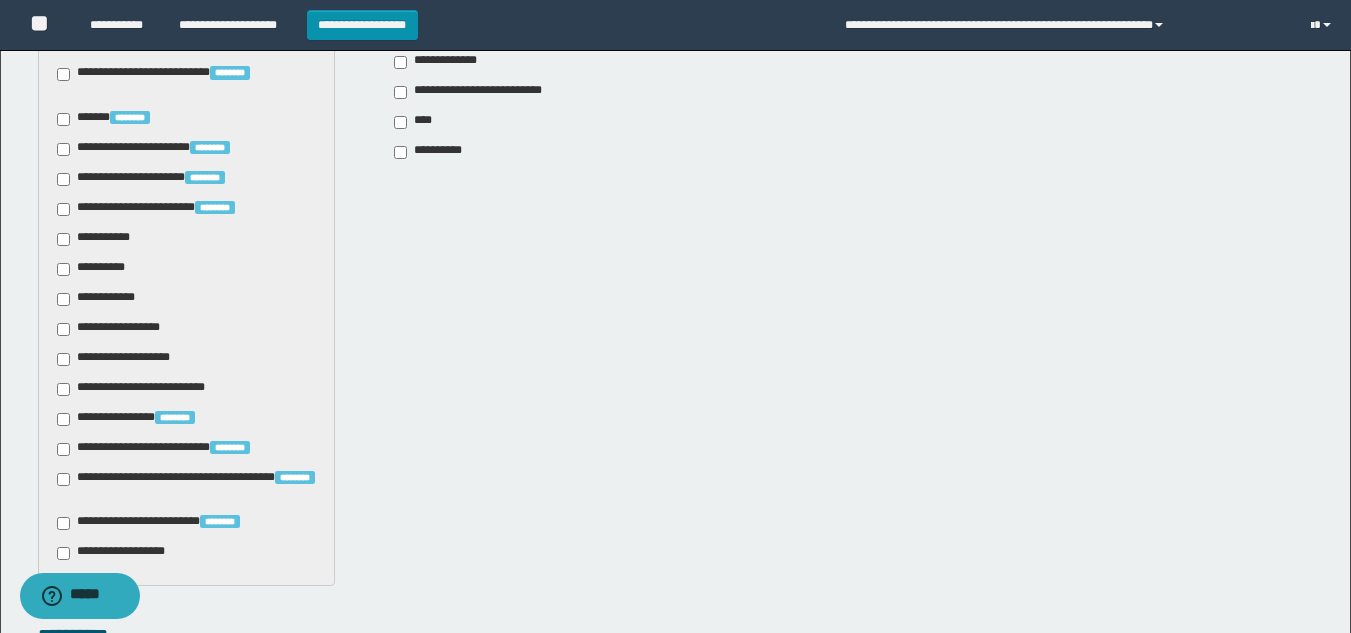click on "**********" at bounding box center [97, 239] 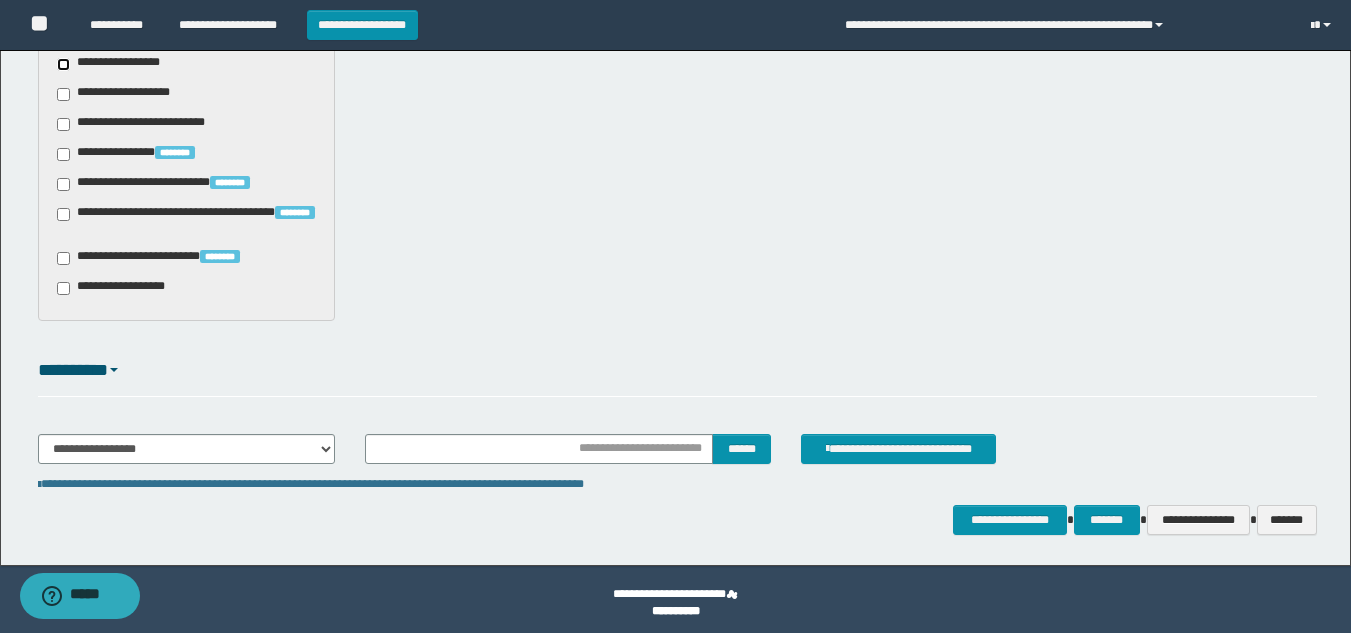 scroll, scrollTop: 1573, scrollLeft: 0, axis: vertical 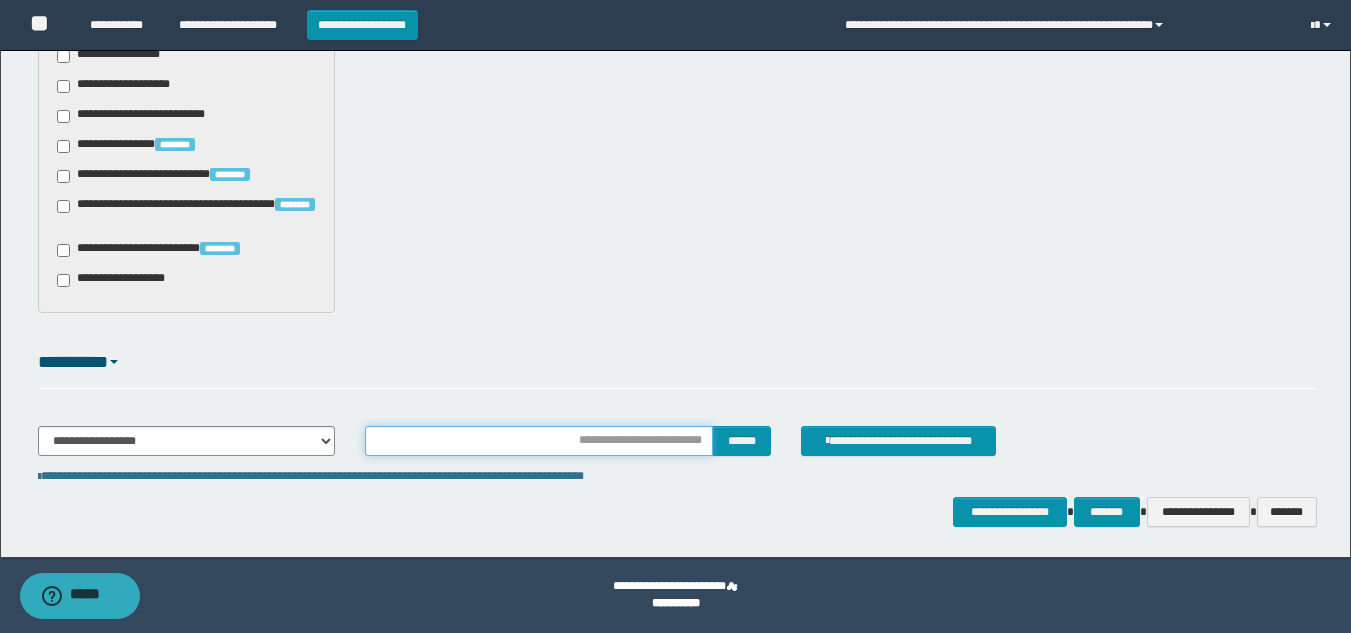 click at bounding box center (539, 441) 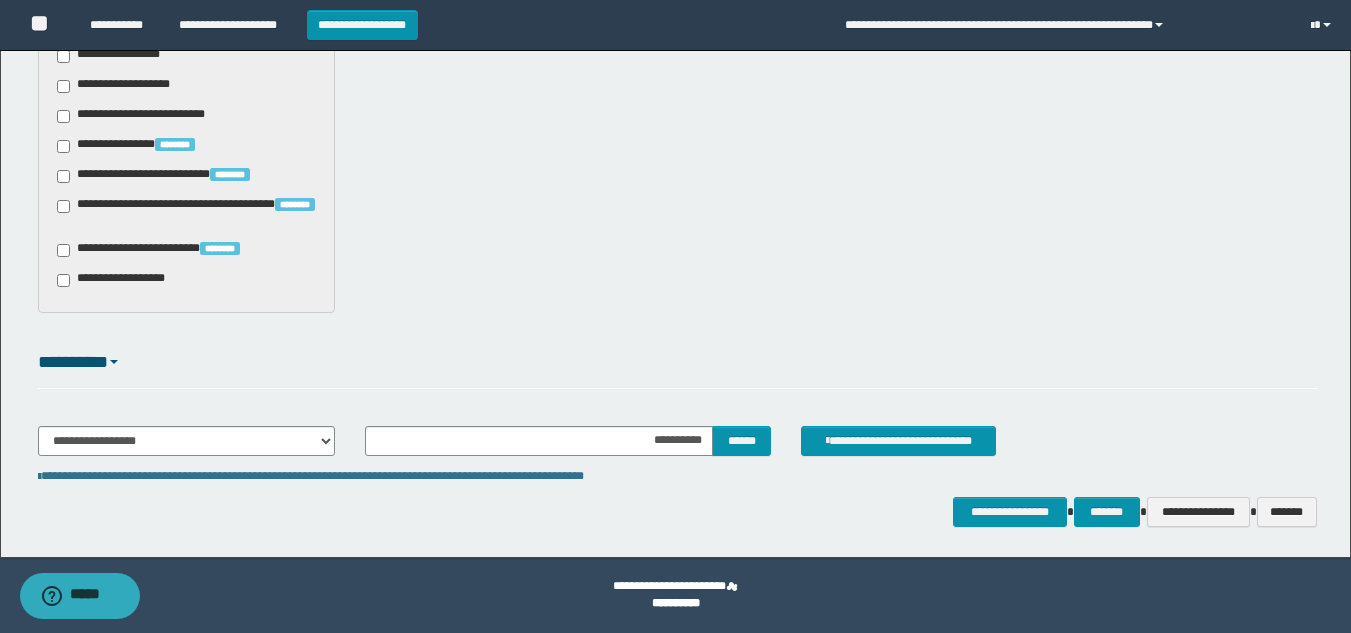 click on "**********" at bounding box center [675, -488] 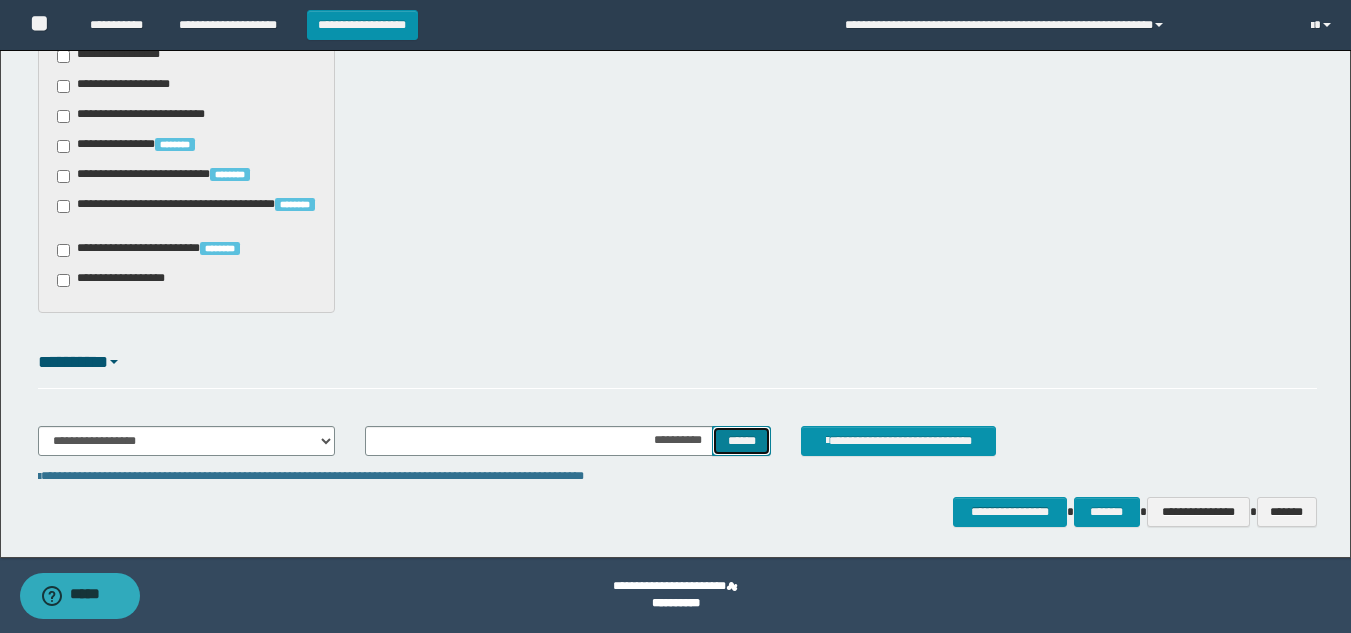 click on "******" at bounding box center (741, 441) 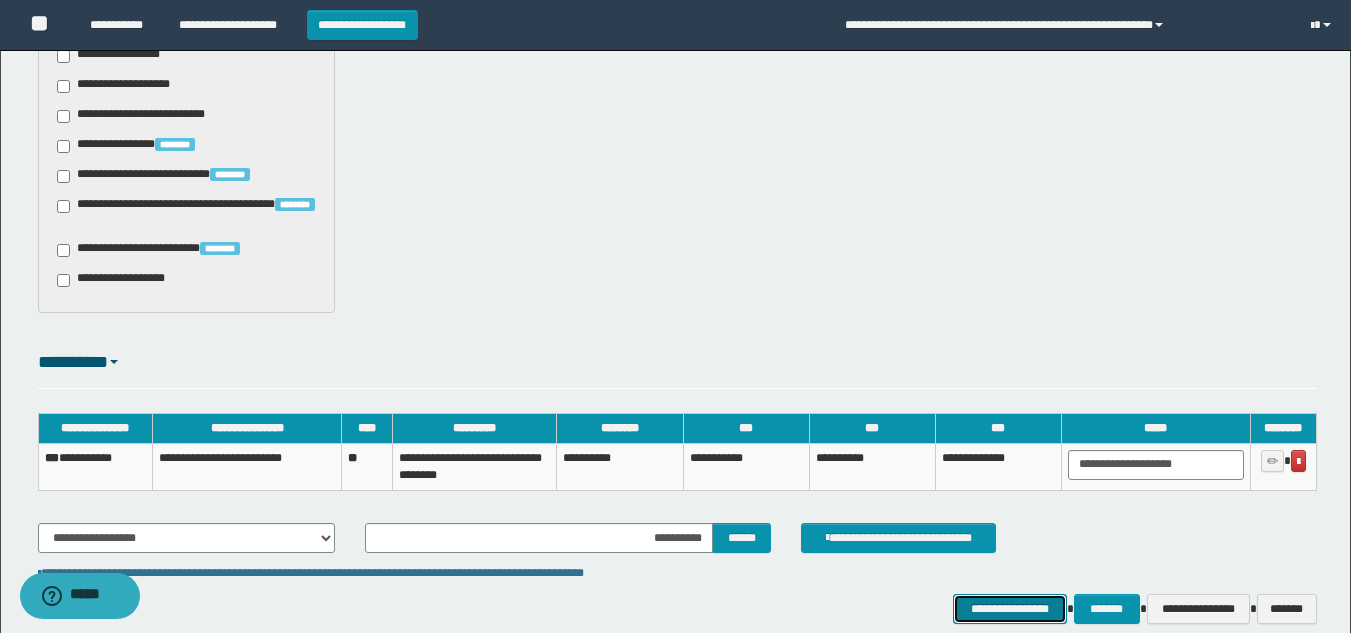 click on "**********" at bounding box center (1009, 609) 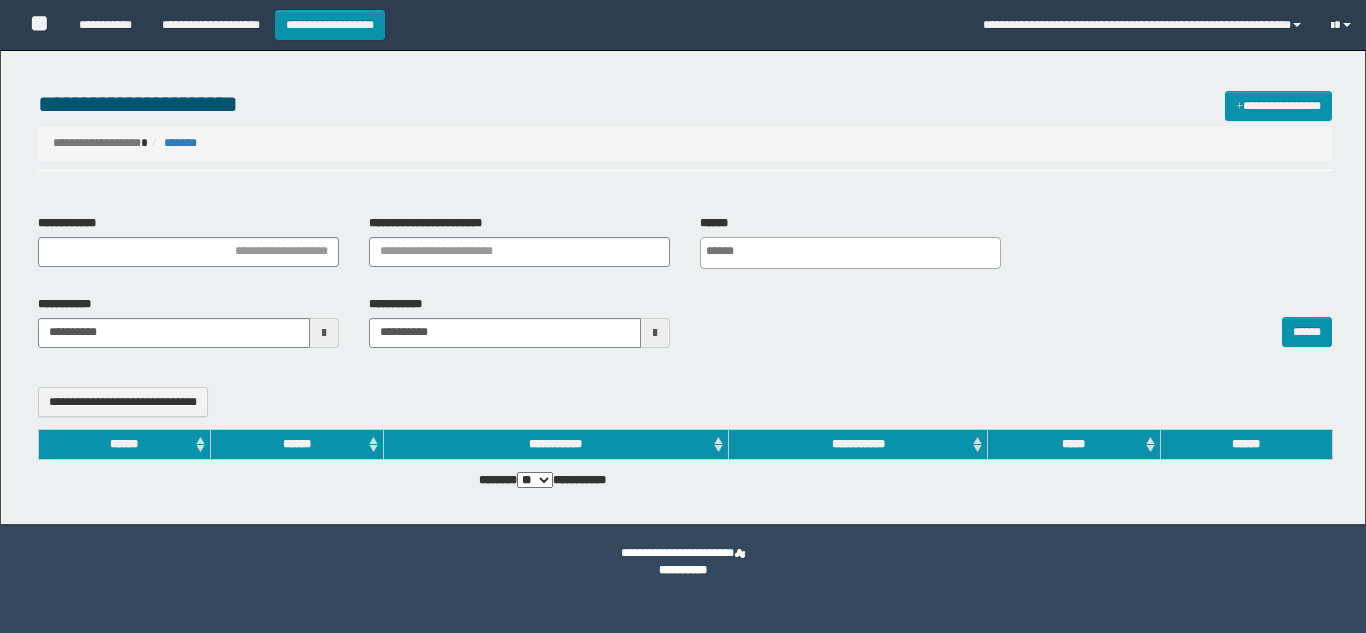 select 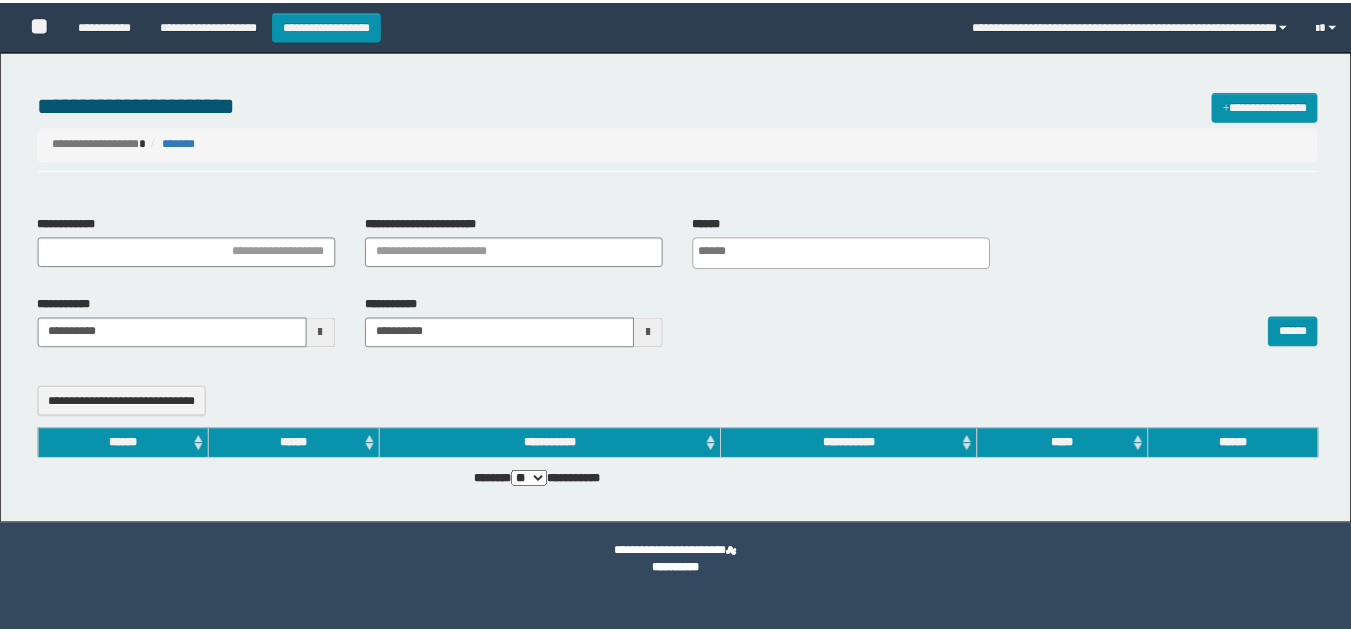 scroll, scrollTop: 0, scrollLeft: 0, axis: both 